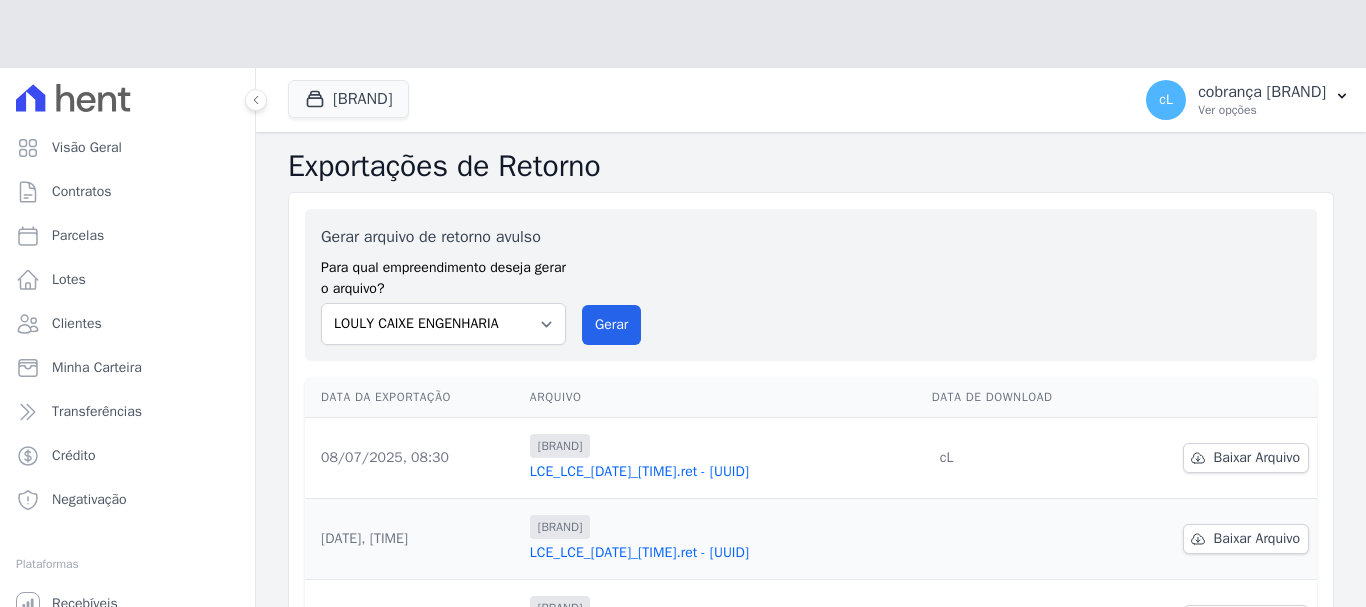 scroll, scrollTop: 0, scrollLeft: 0, axis: both 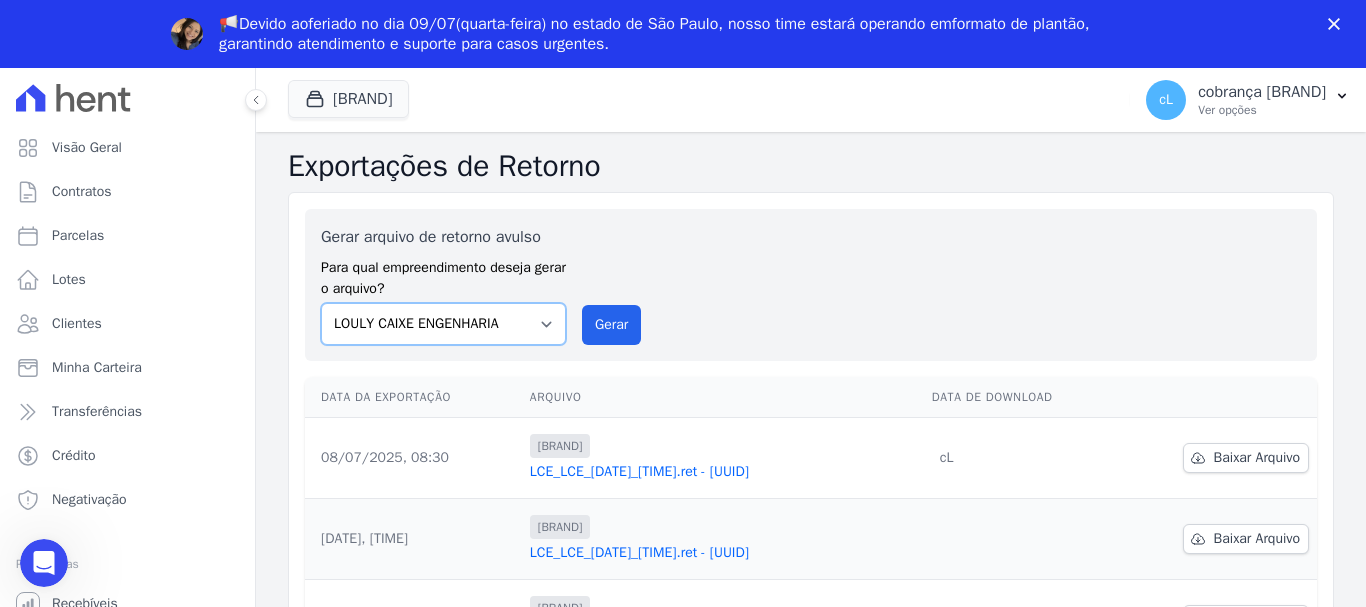 click on "LOULY CAIXE ENGENHARIA" at bounding box center [443, 324] 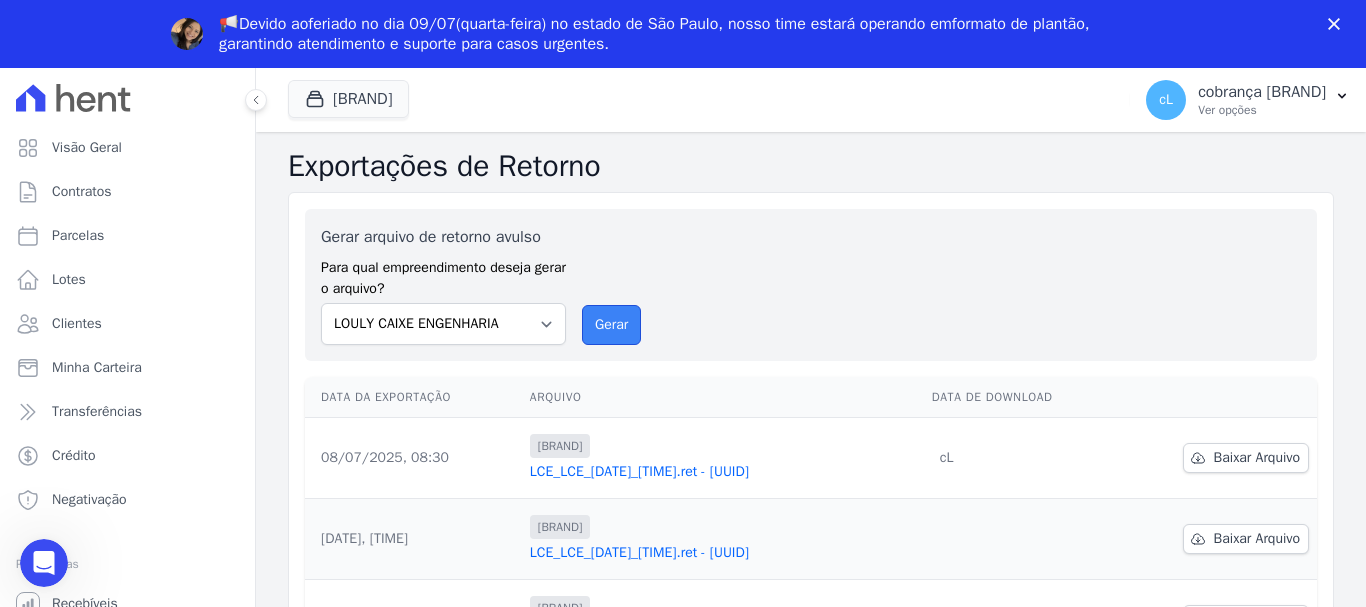 click on "Gerar" at bounding box center [611, 325] 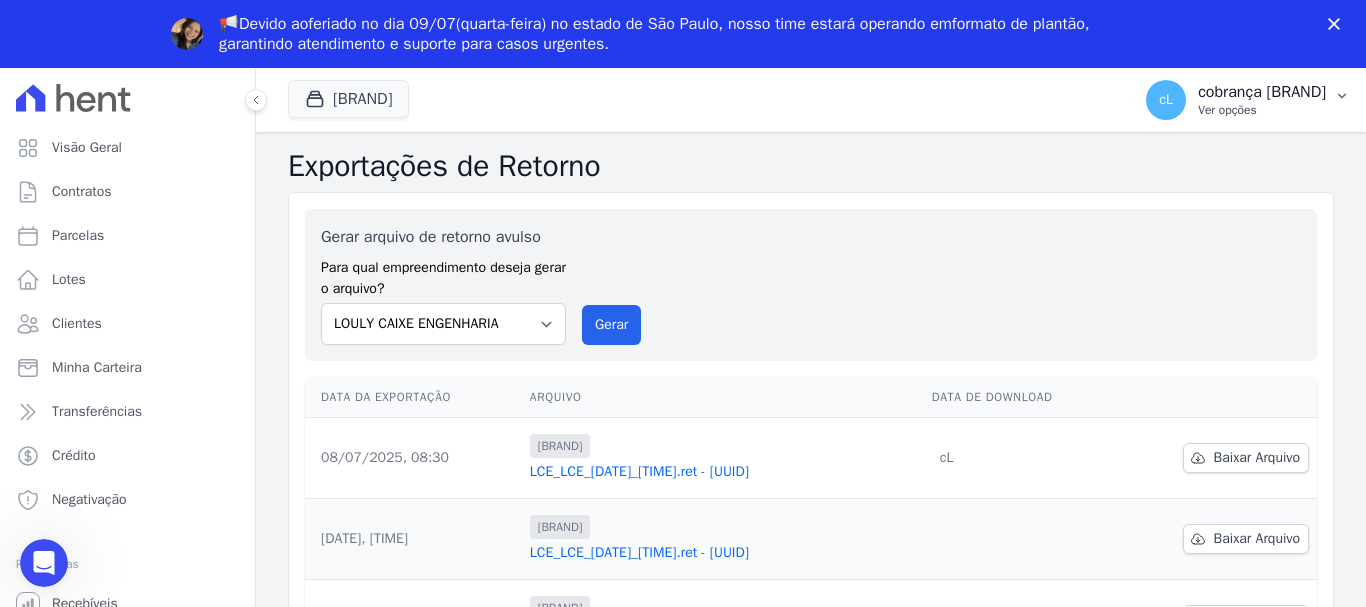 click on "cobrança [BRAND]" at bounding box center [1262, 92] 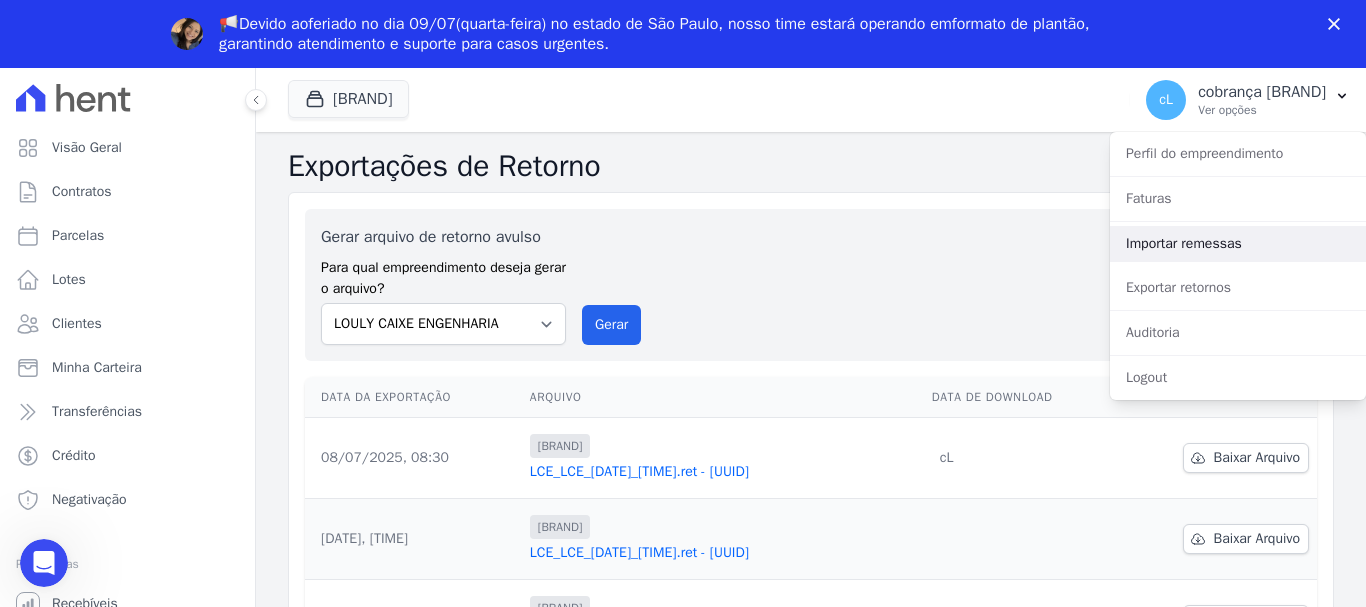 click on "Importar remessas" at bounding box center (1238, 244) 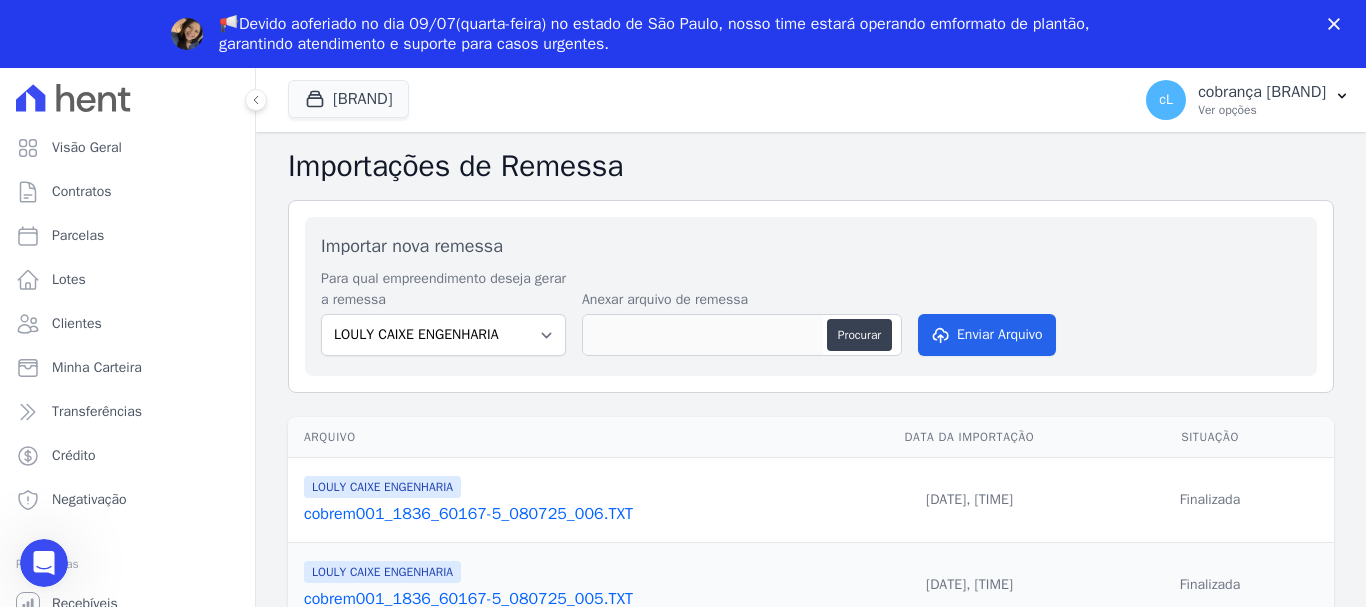 scroll, scrollTop: 0, scrollLeft: 0, axis: both 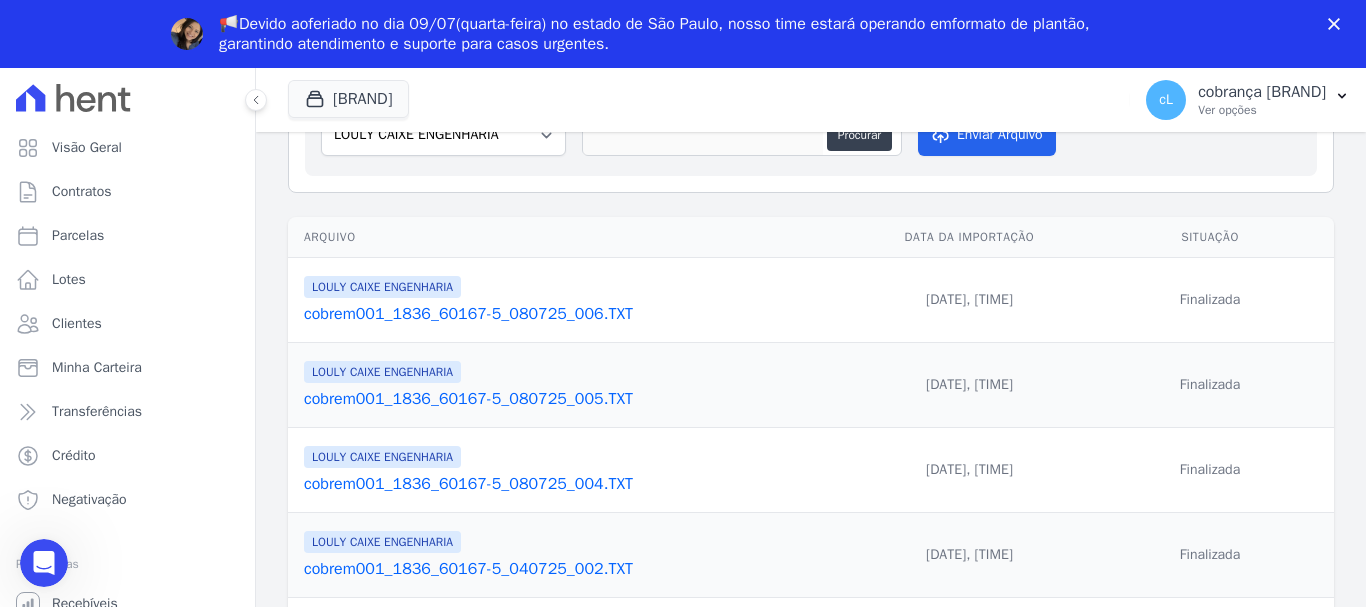 click on "cobrem001_1836_60167-5_080725_006.TXT" at bounding box center (574, 314) 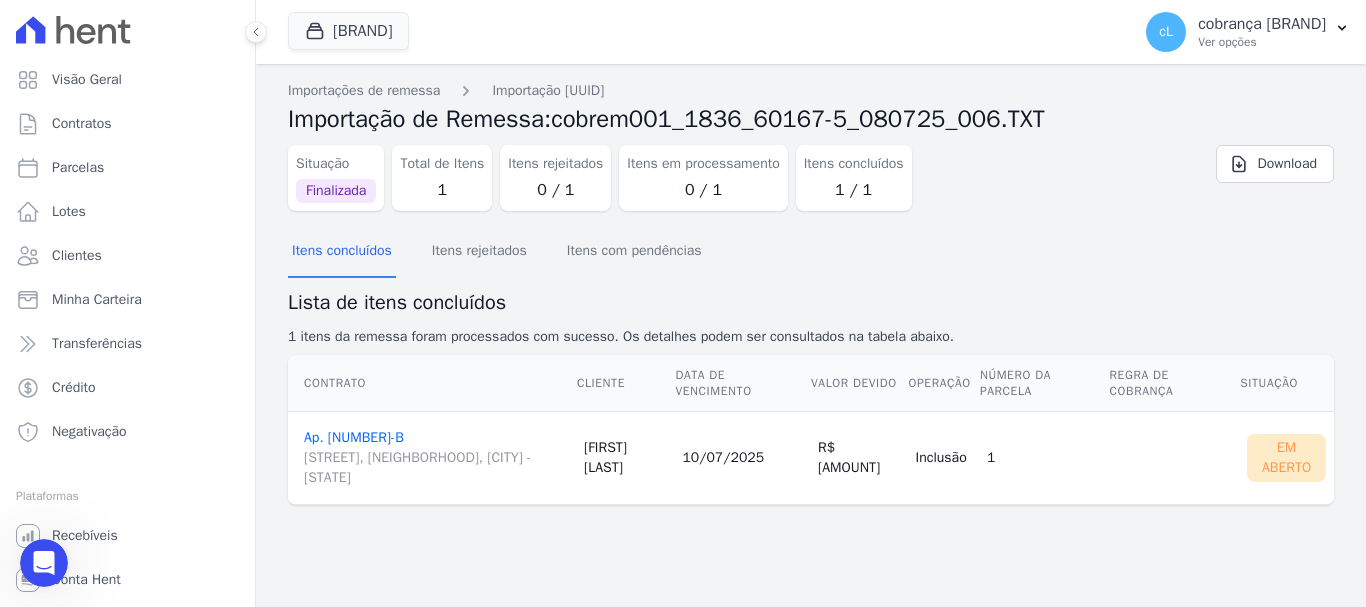 scroll, scrollTop: 0, scrollLeft: 0, axis: both 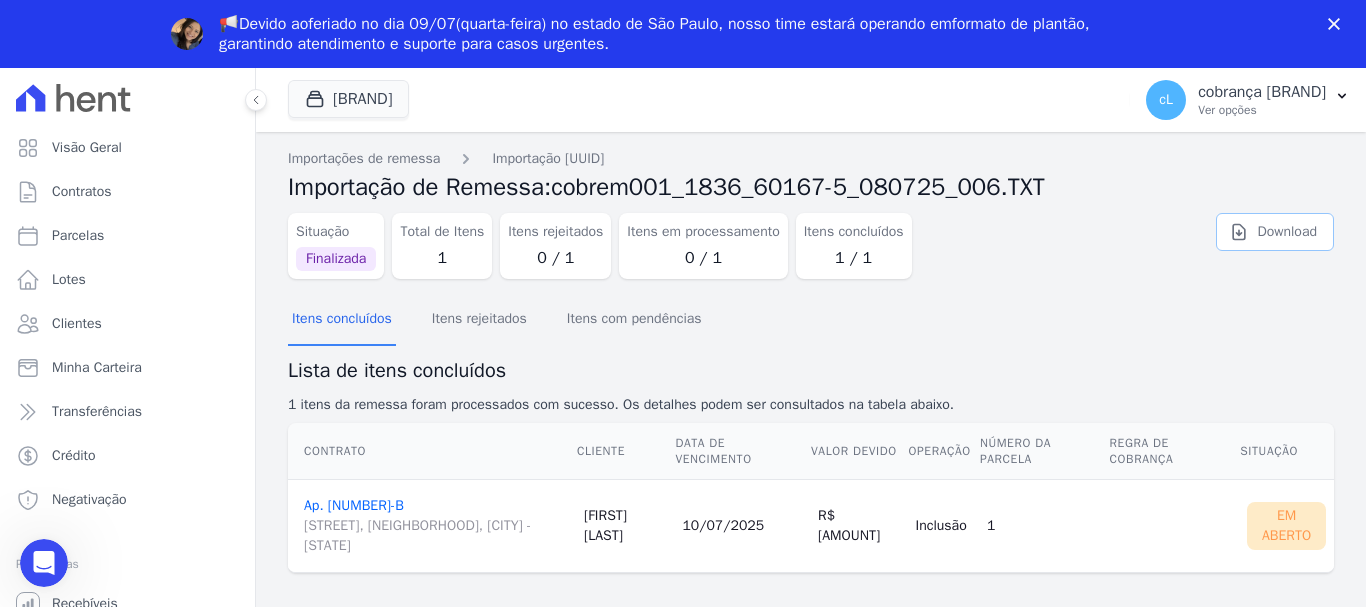 click on "Download" at bounding box center (1275, 232) 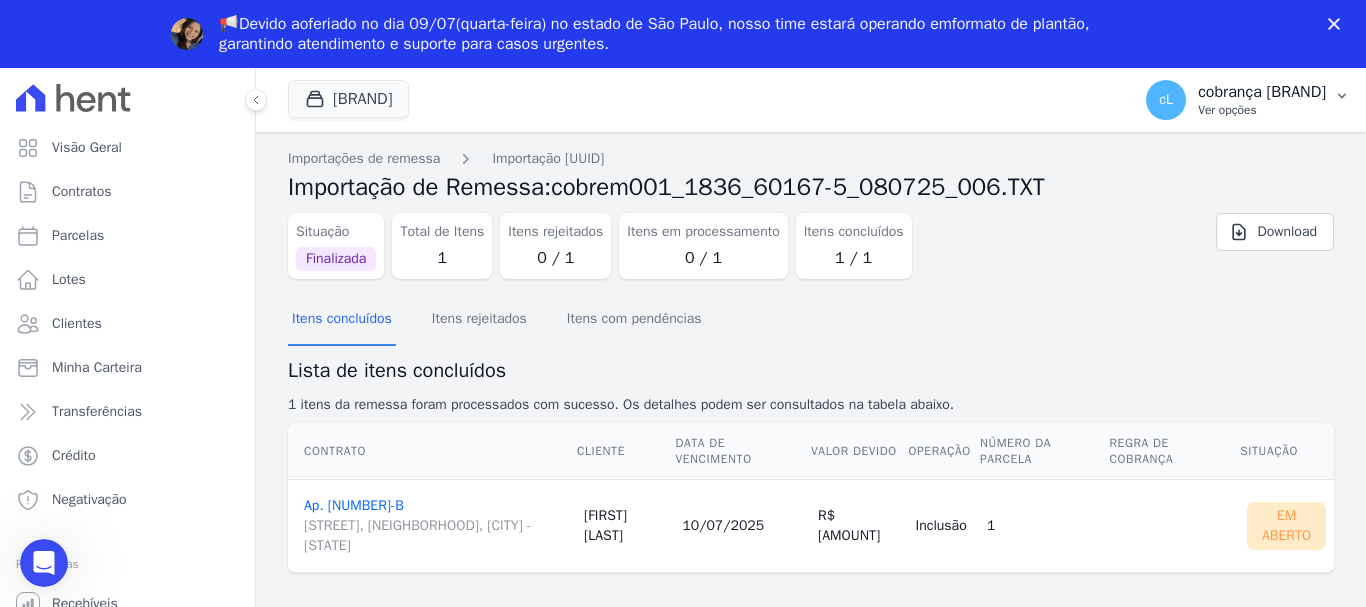 click on "cobrança [BRAND]" at bounding box center (1262, 92) 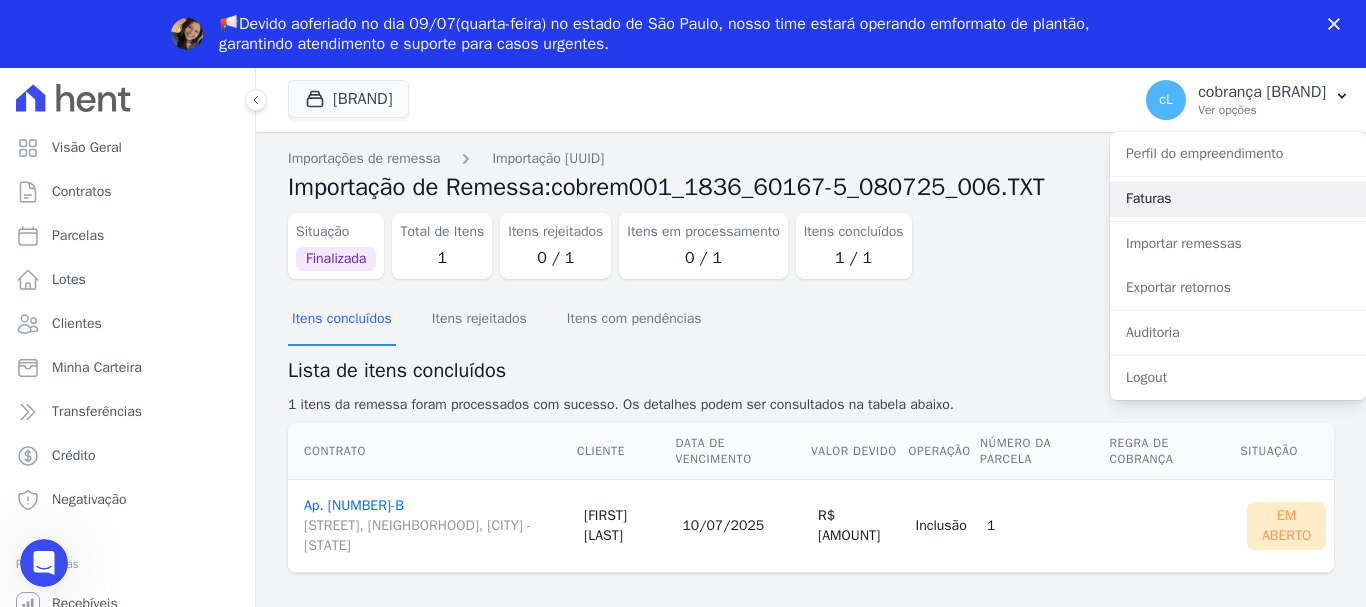 click on "Faturas" at bounding box center [1238, 199] 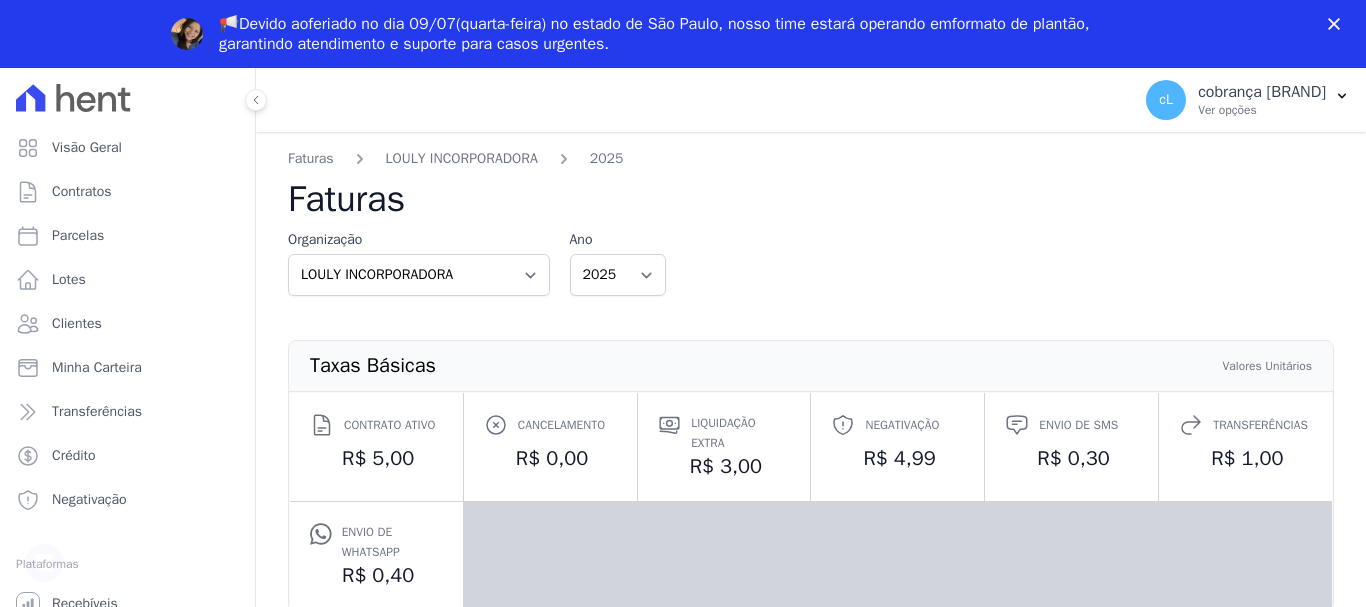scroll, scrollTop: 0, scrollLeft: 0, axis: both 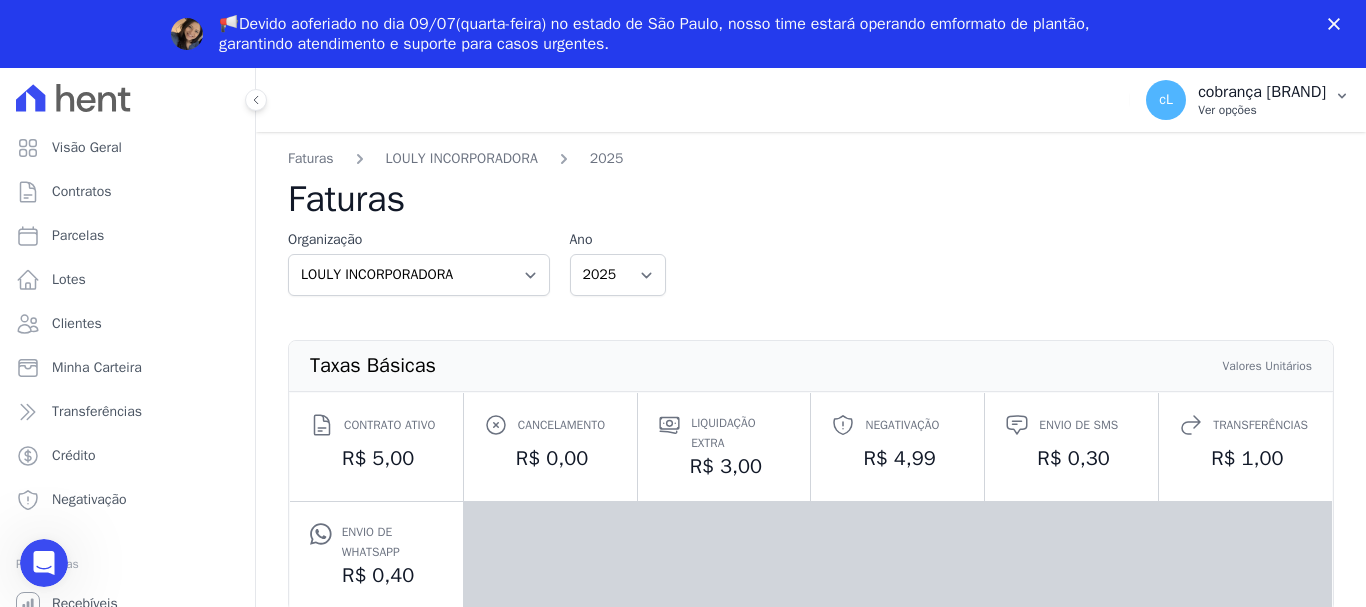 click on "cobrança [BRAND]" at bounding box center (1248, 100) 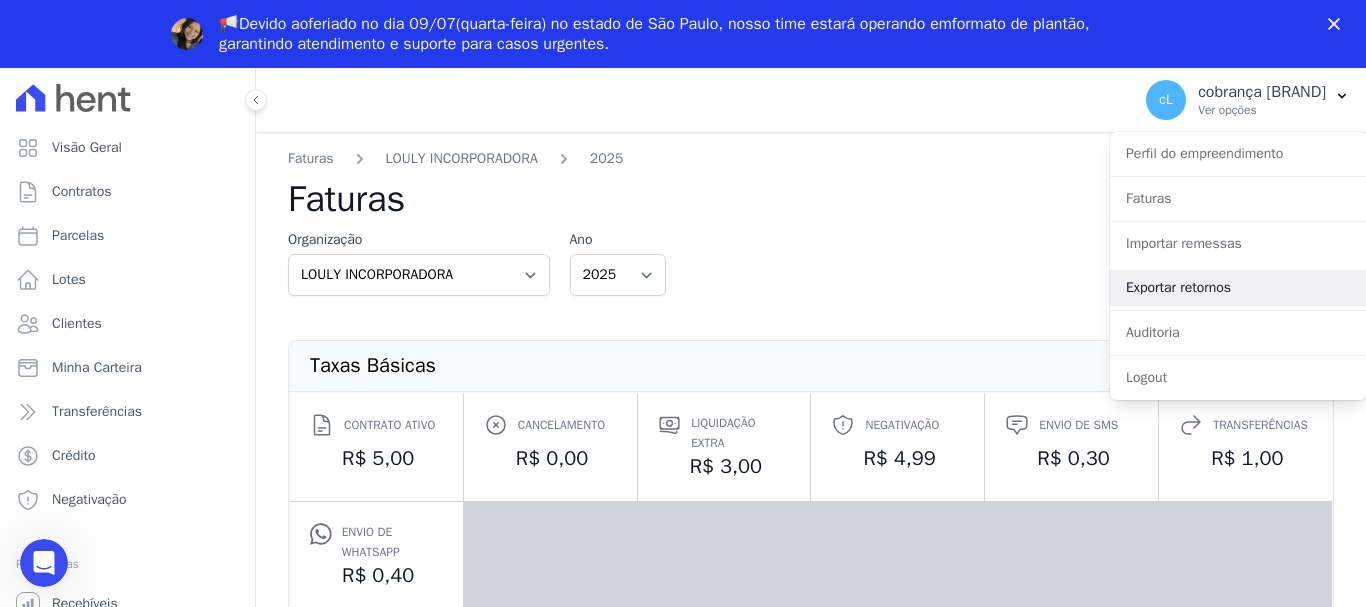 click on "Exportar retornos" at bounding box center (1238, 288) 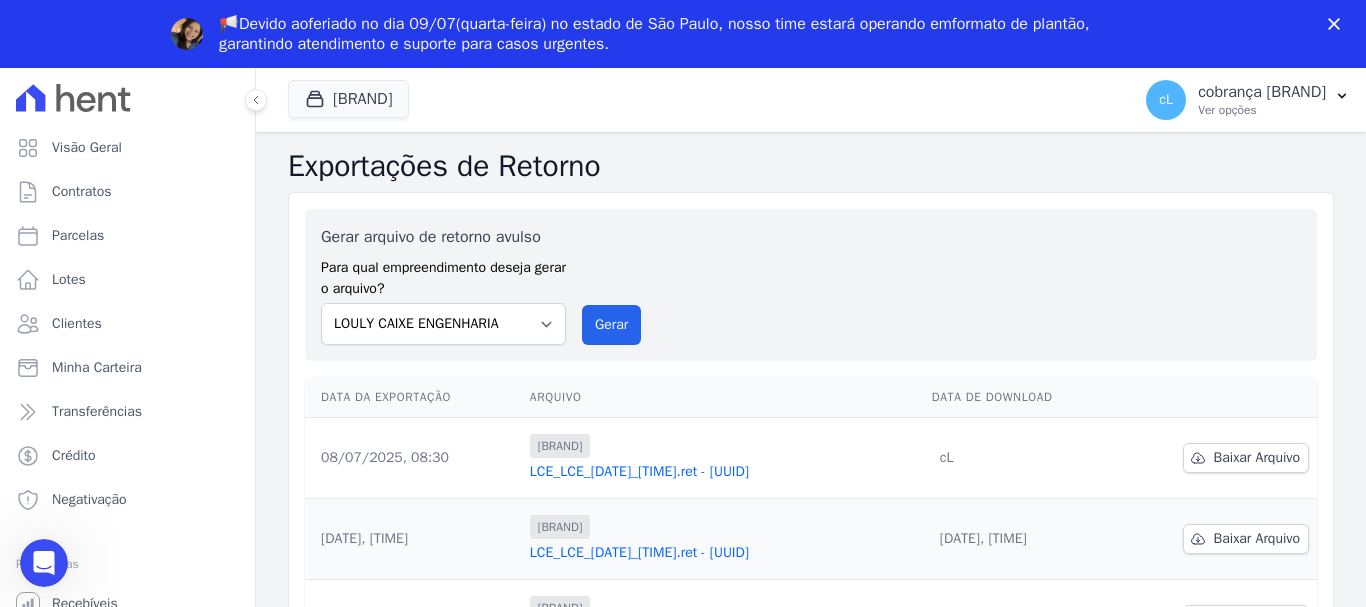 scroll, scrollTop: 0, scrollLeft: 0, axis: both 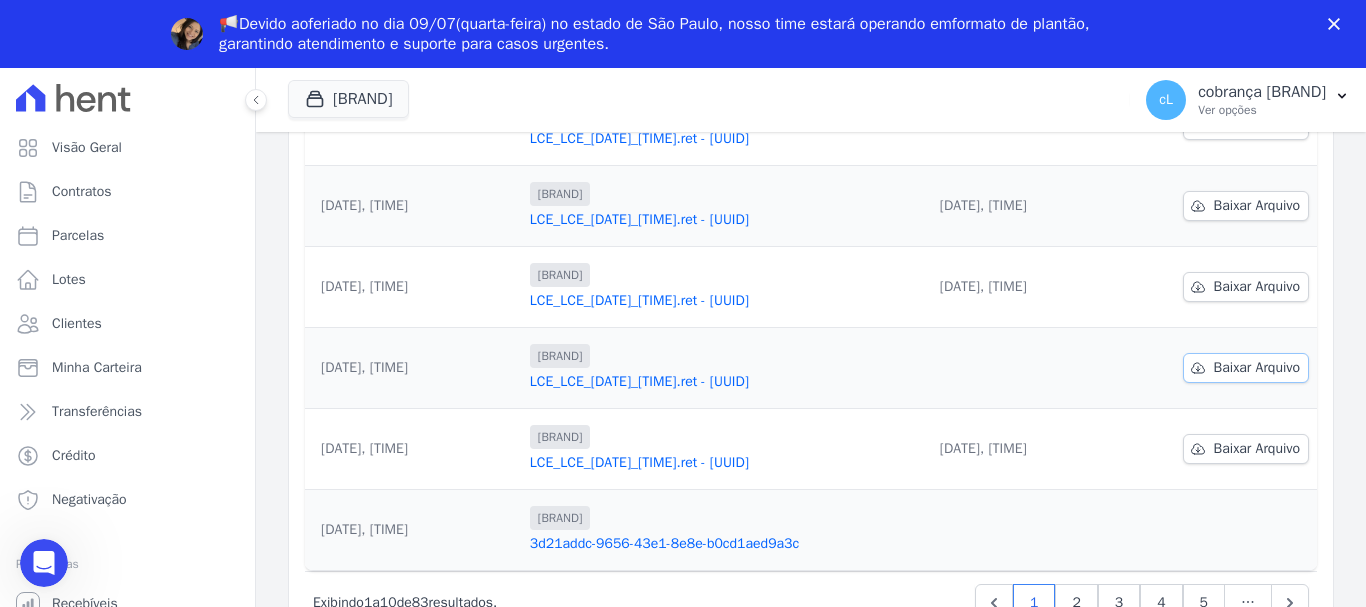 click on "Baixar Arquivo" at bounding box center (1257, 368) 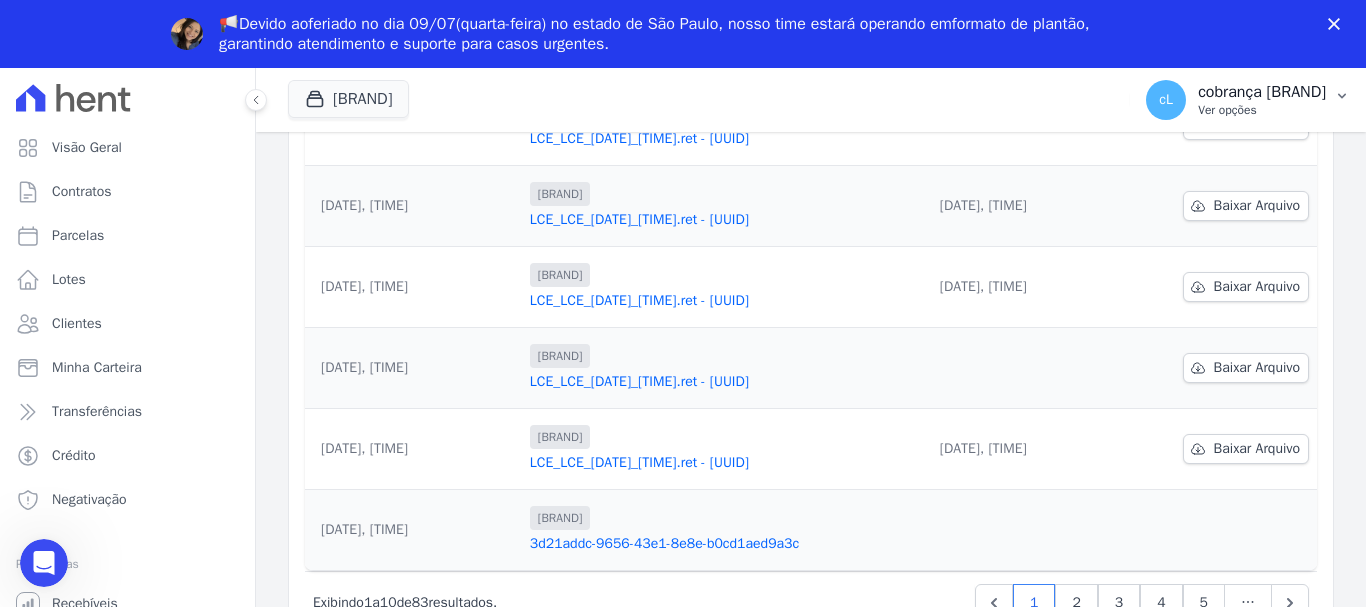 click on "Ver opções" at bounding box center [1262, 110] 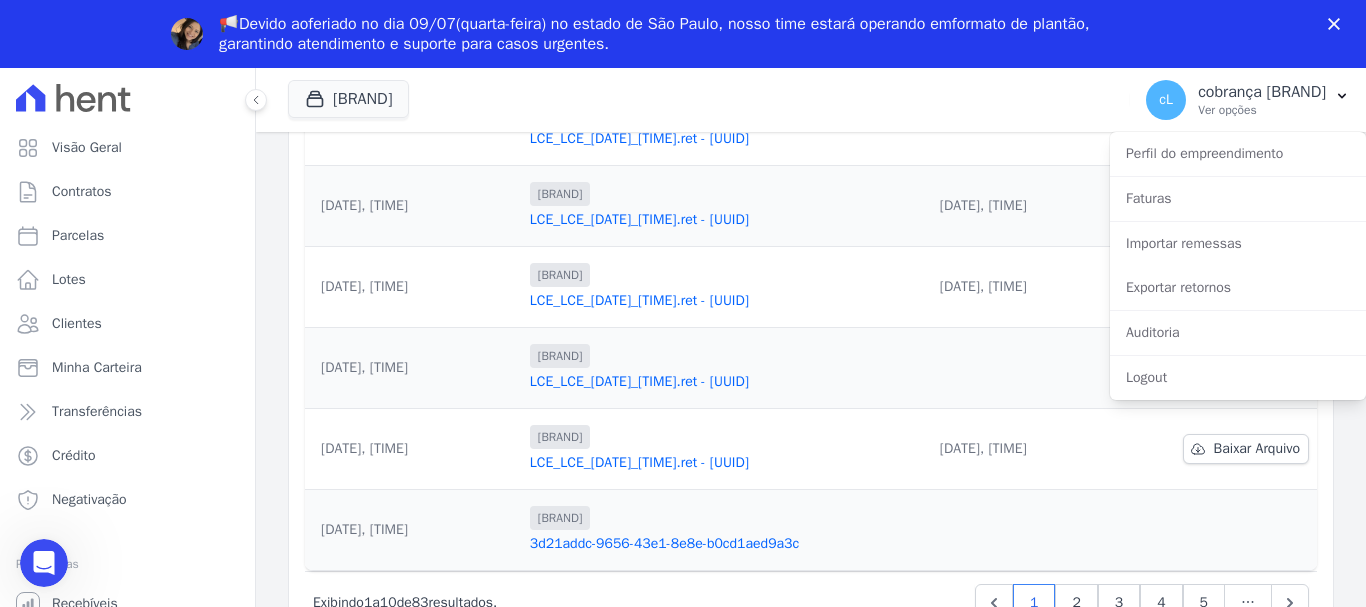 click on "3d21addc-9656-43e1-8e8e-b0cd1aed9a3c" at bounding box center [723, 544] 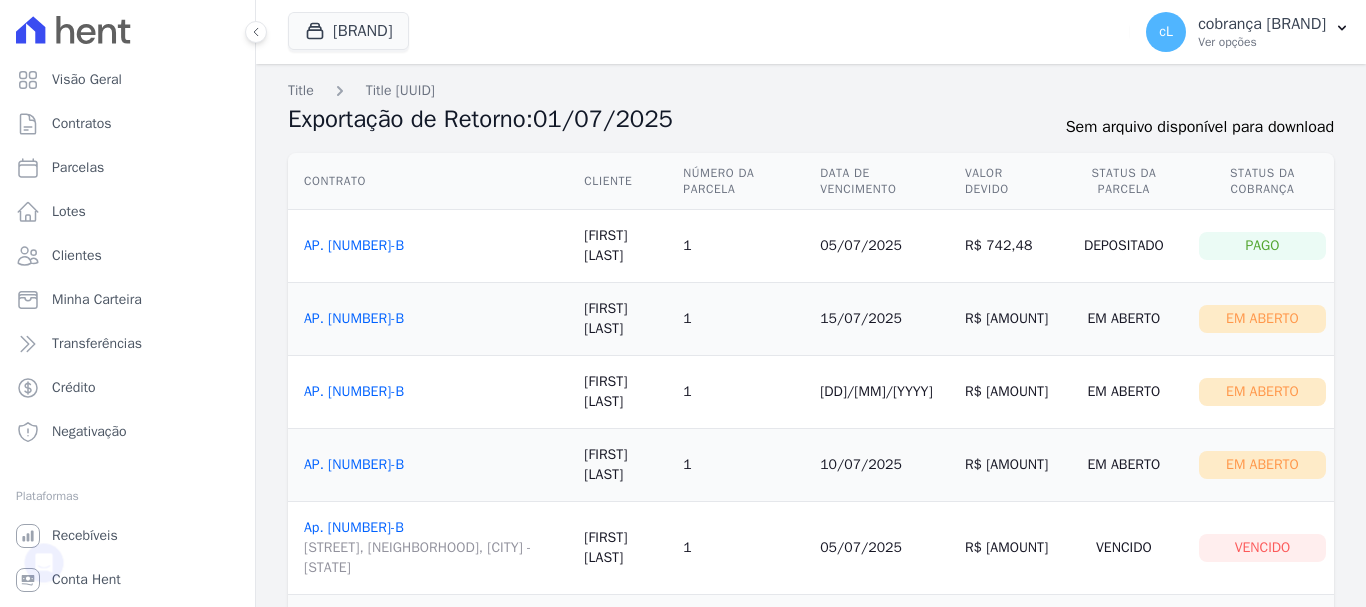 scroll, scrollTop: 0, scrollLeft: 0, axis: both 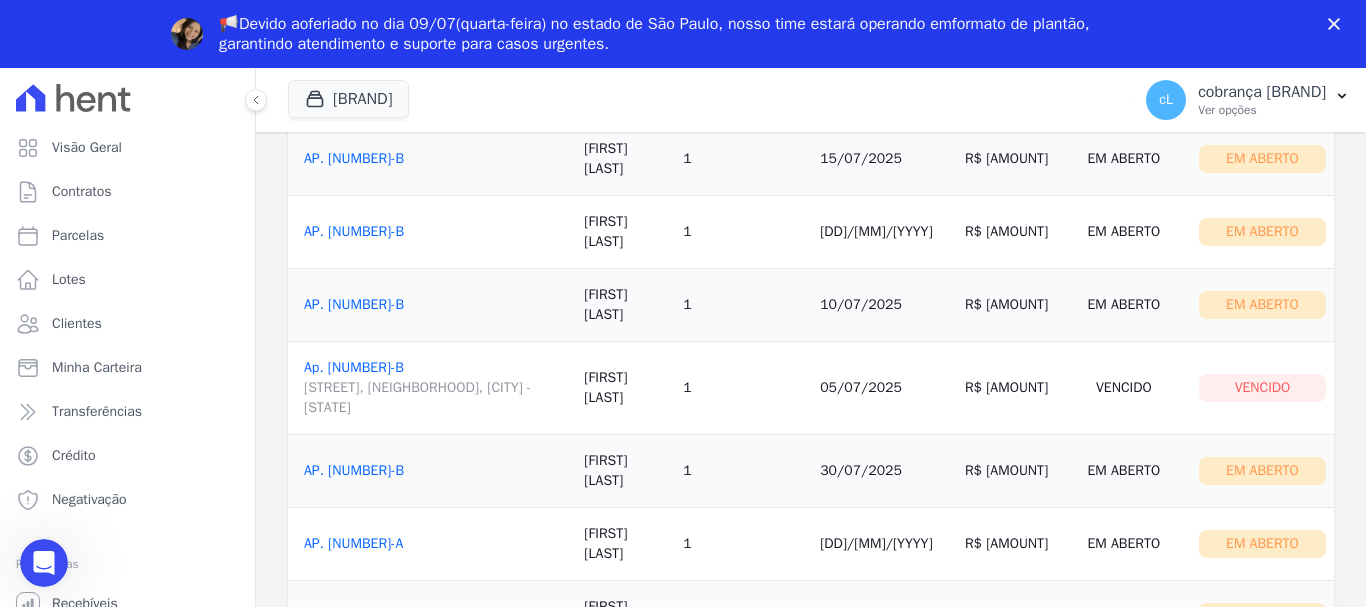 click on "Vencido" at bounding box center (1262, 388) 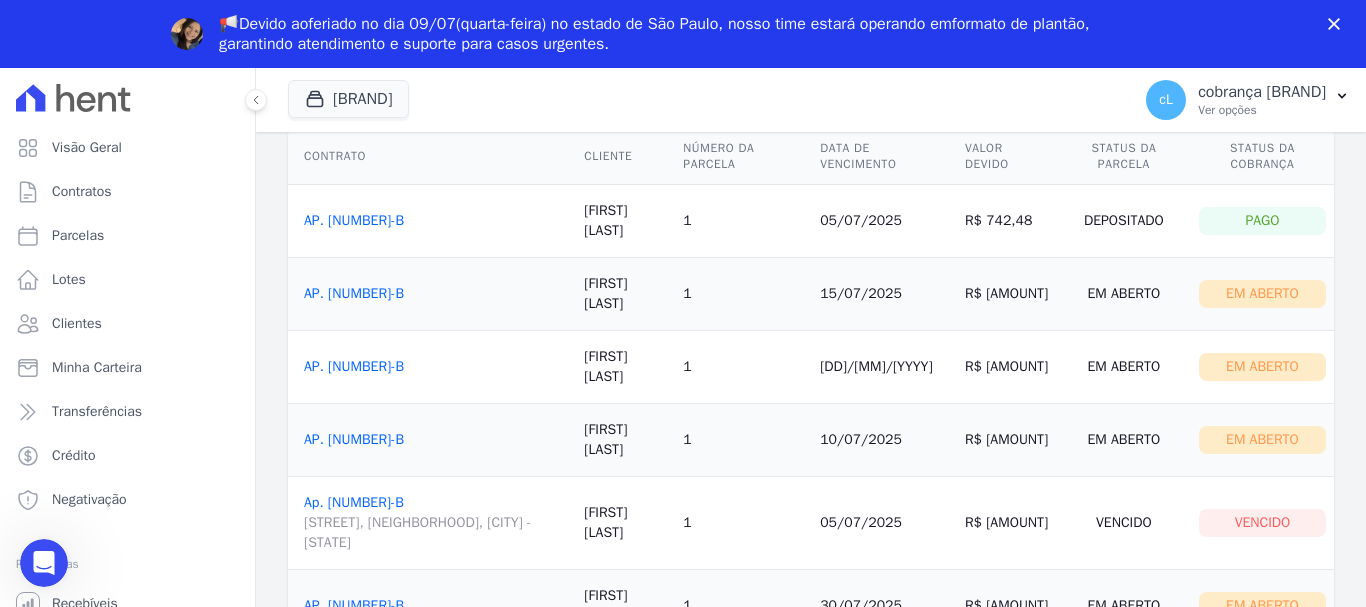 scroll, scrollTop: 228, scrollLeft: 0, axis: vertical 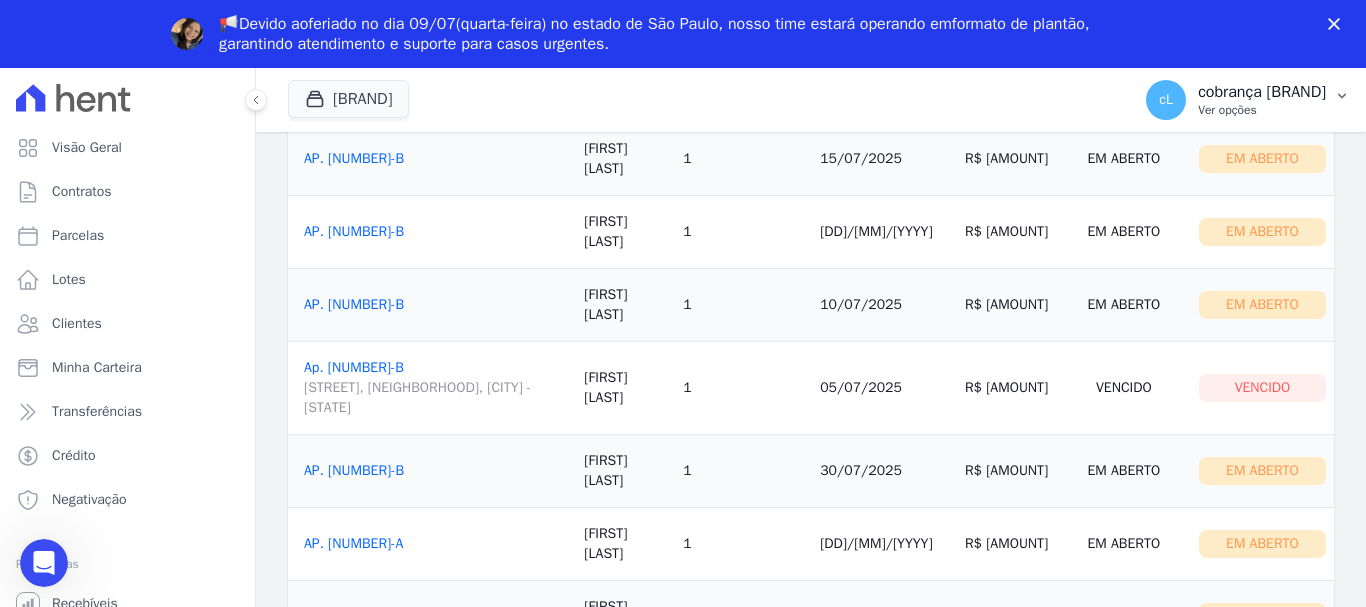 click on "cL" at bounding box center (1166, 100) 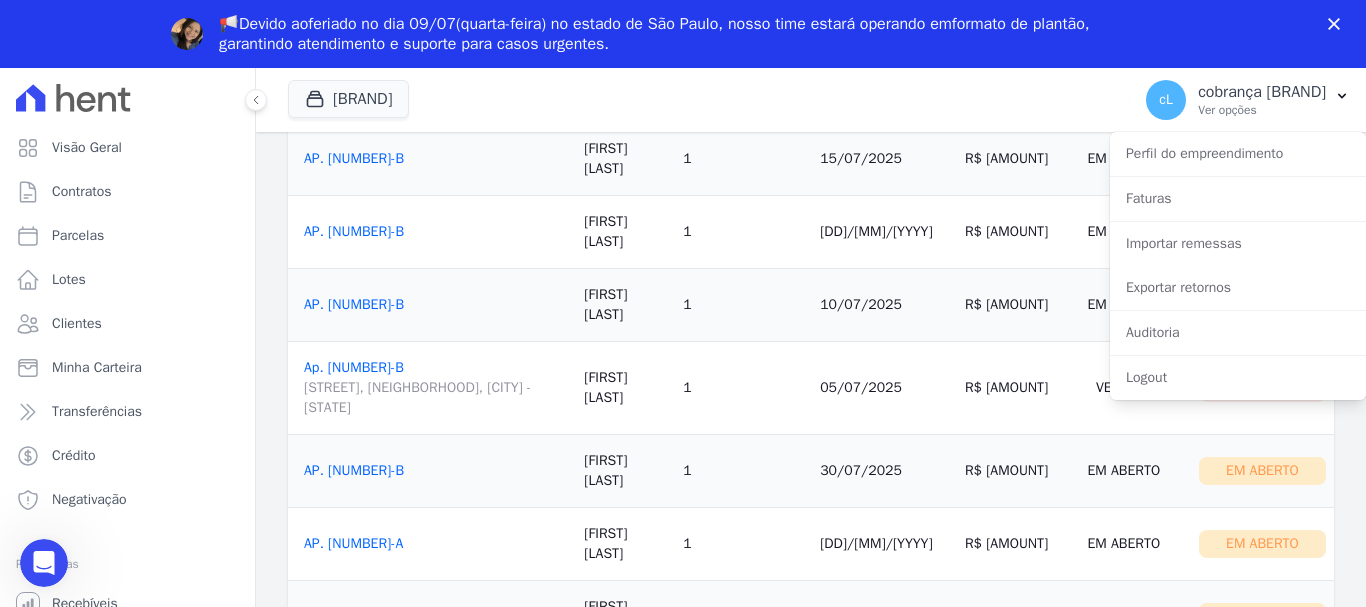 click on "R$ [AMOUNT]" at bounding box center (1007, 86) 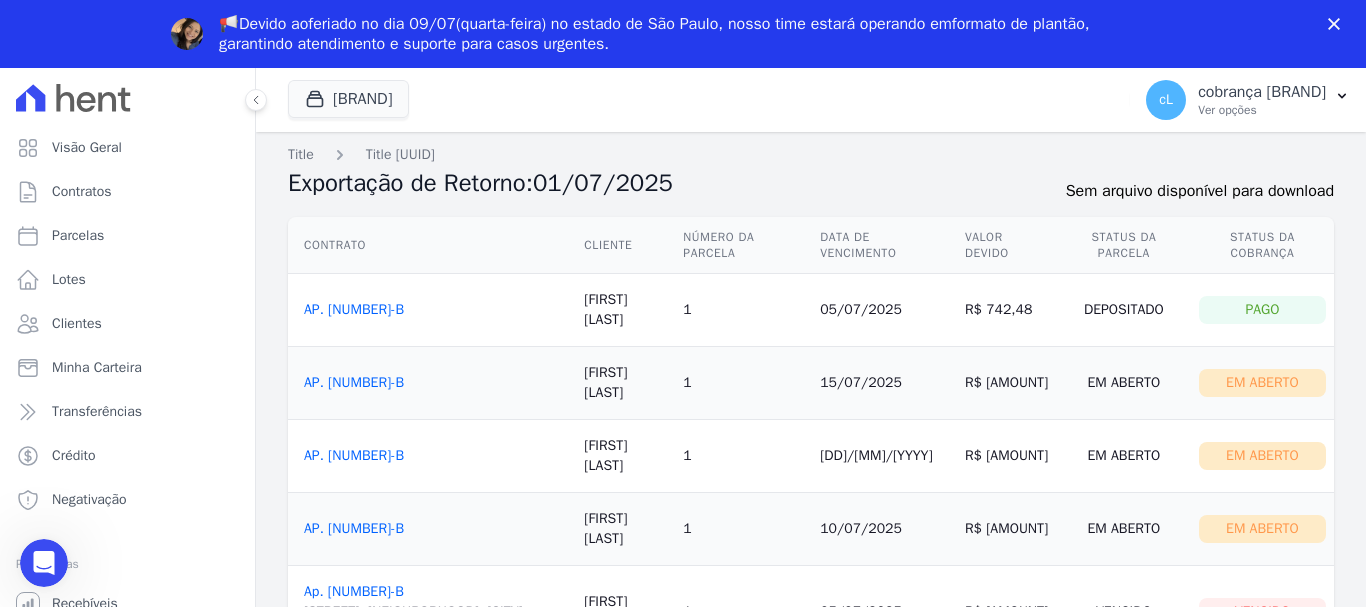scroll, scrollTop: 0, scrollLeft: 0, axis: both 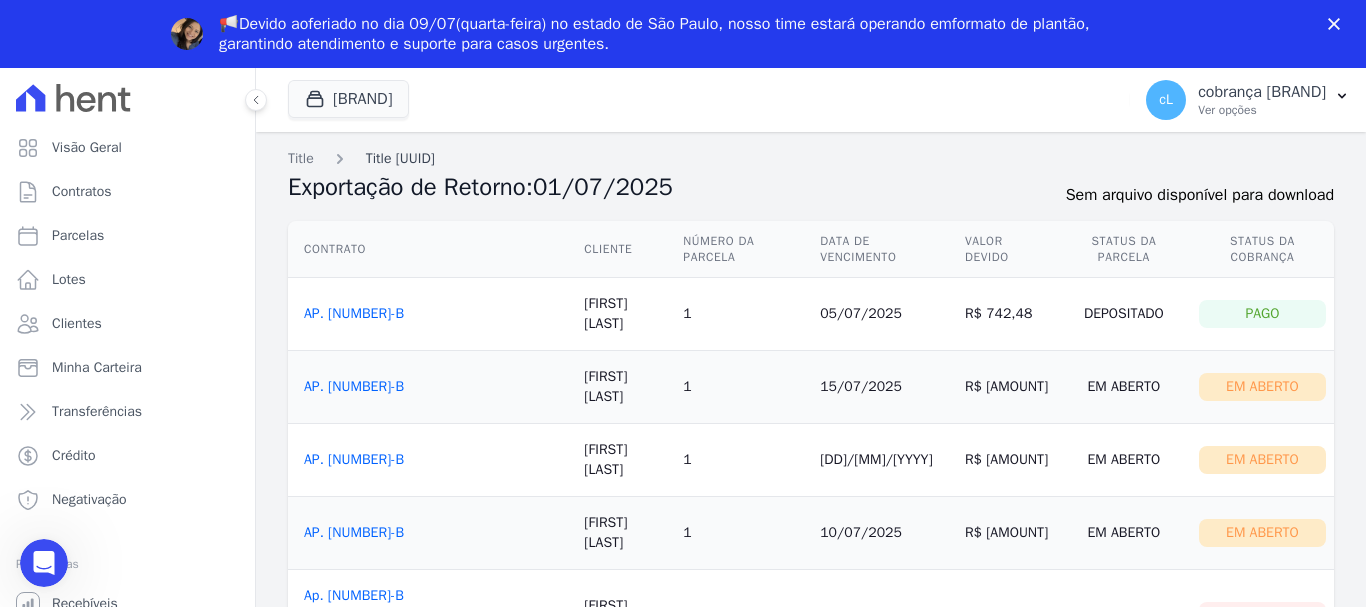 click on "Title
[UUID]" at bounding box center (400, 158) 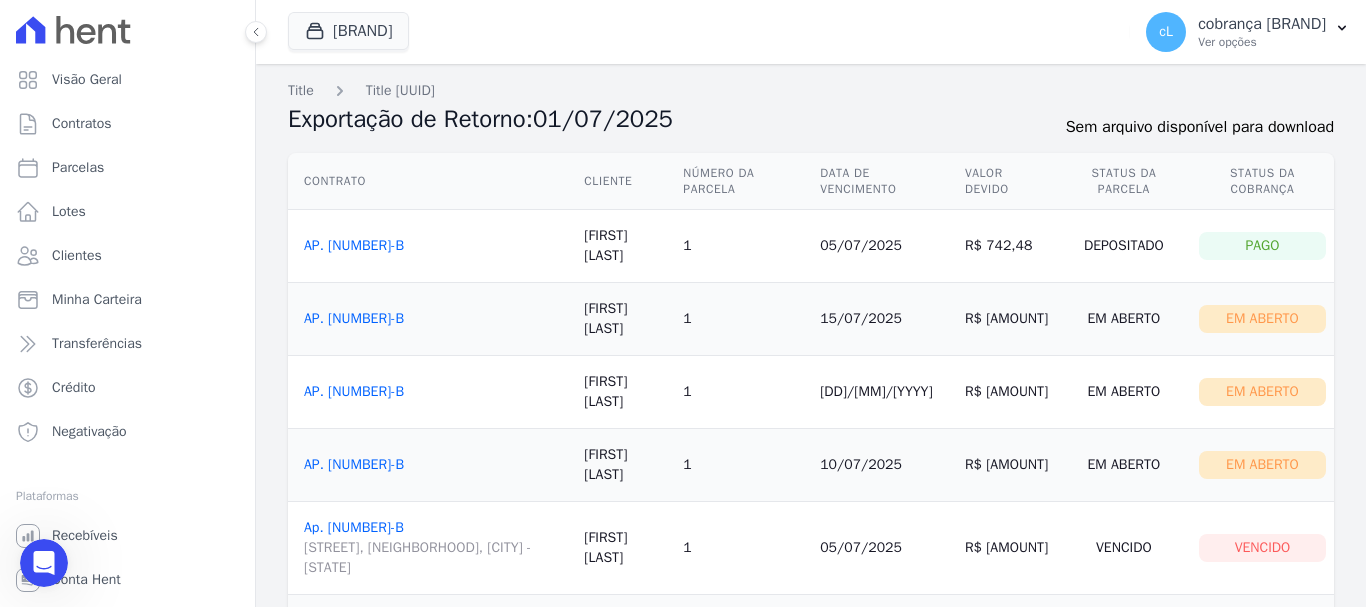 scroll, scrollTop: 0, scrollLeft: 0, axis: both 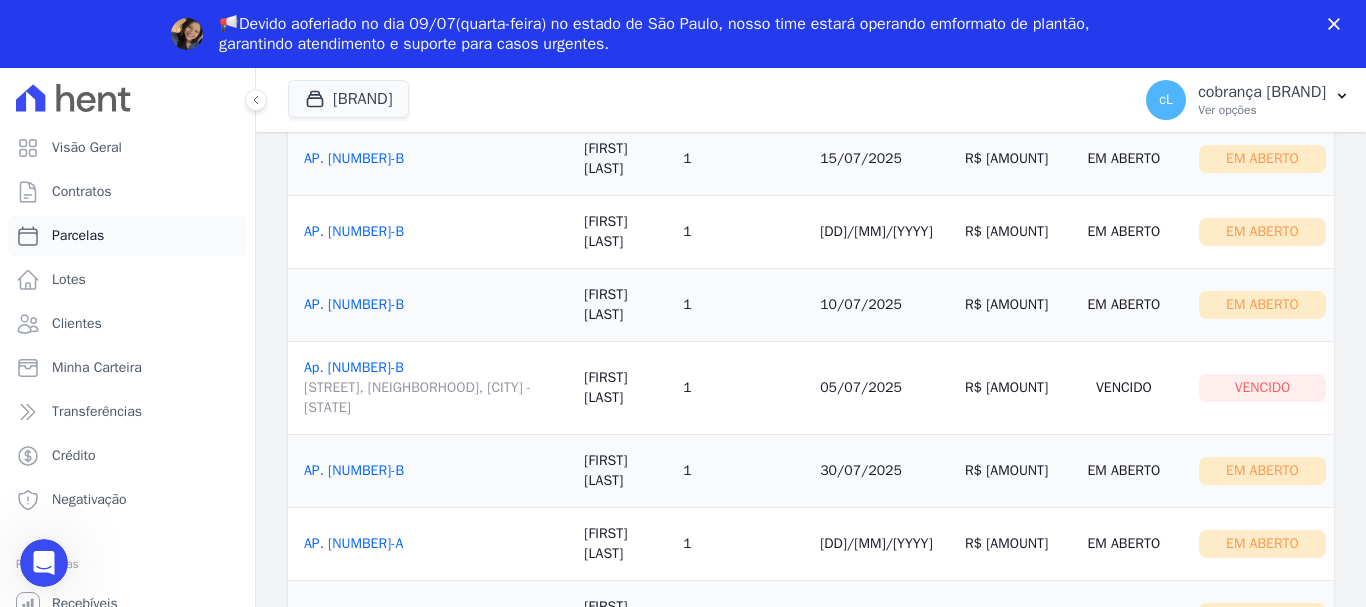 click on "Parcelas" at bounding box center [78, 236] 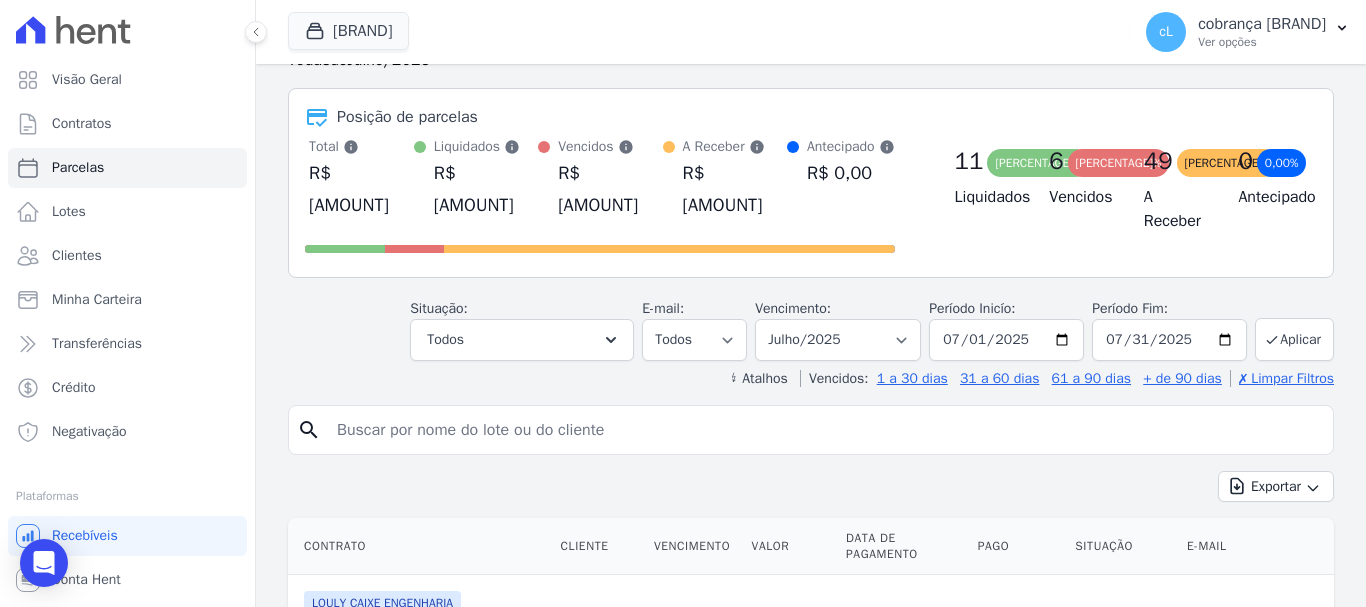 scroll, scrollTop: 200, scrollLeft: 0, axis: vertical 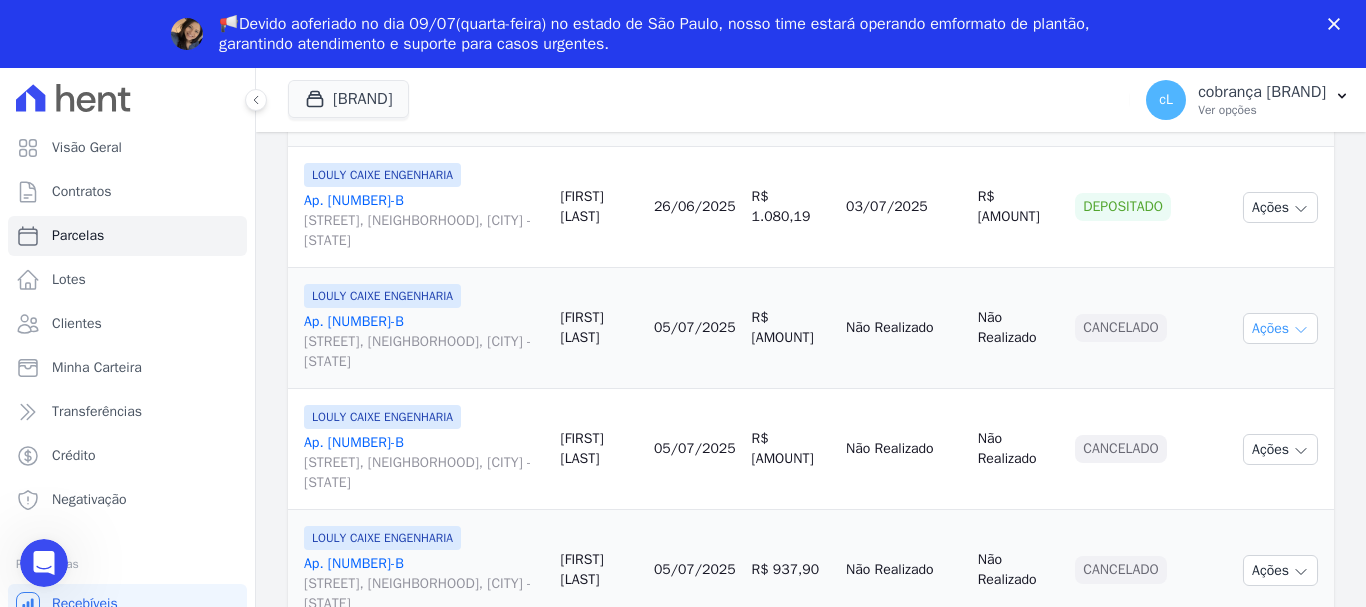 click on "Ações" at bounding box center (1280, 328) 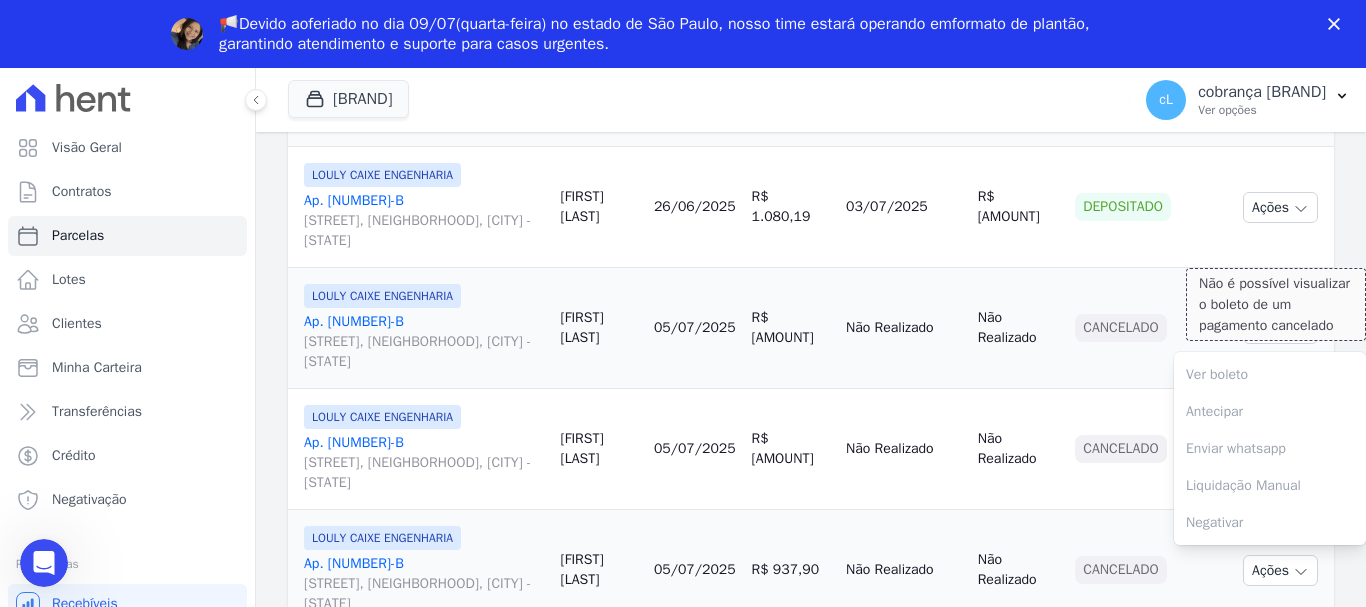 click on "Verboleto
Não é possível visualizar o boleto de um pagamento cancelado" at bounding box center (1270, 374) 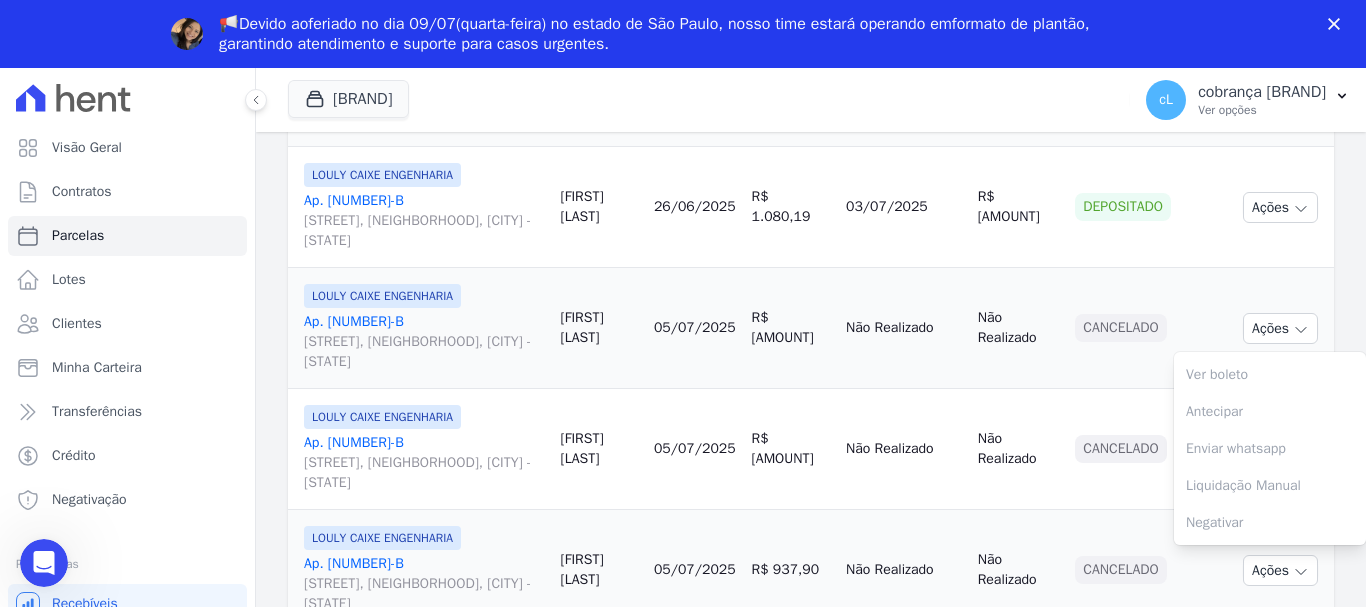 click on "Não Realizado" at bounding box center (1019, 328) 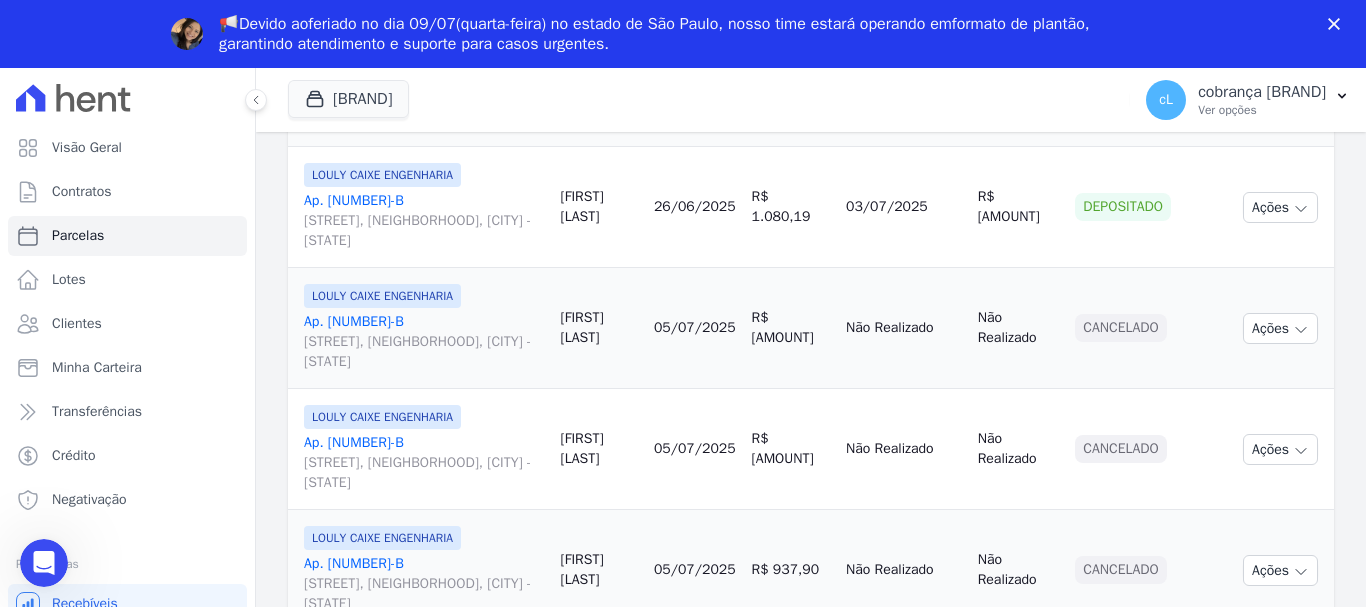 click on "Não Realizado" at bounding box center [904, 328] 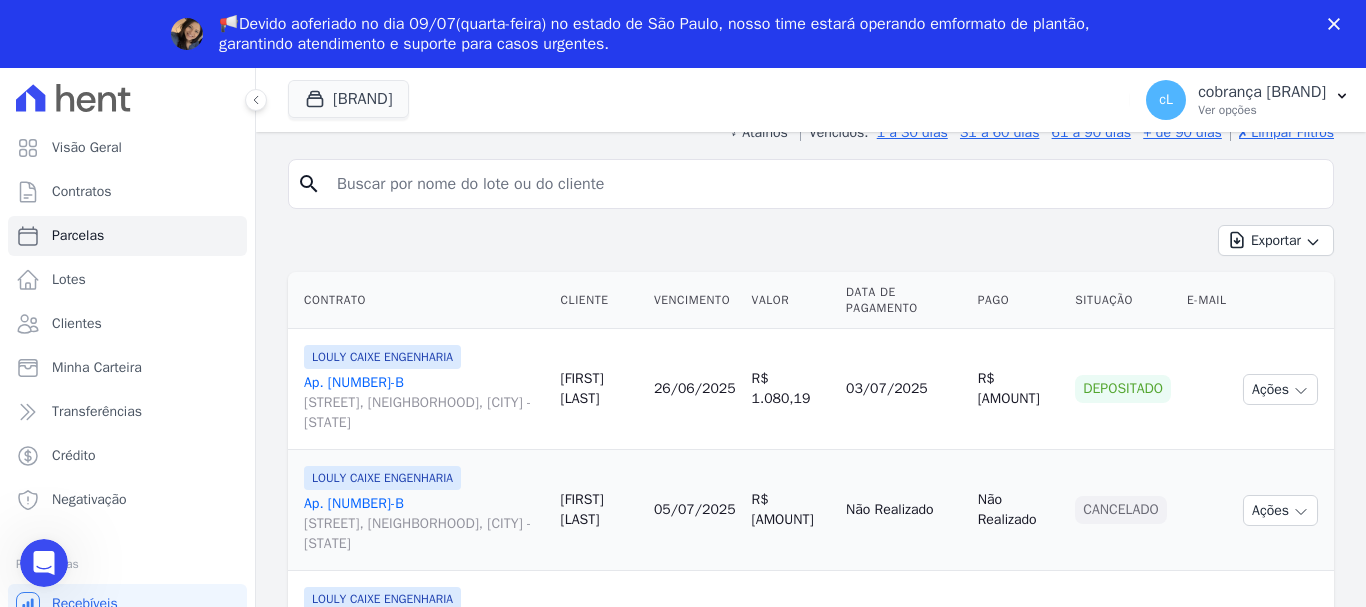 scroll, scrollTop: 264, scrollLeft: 0, axis: vertical 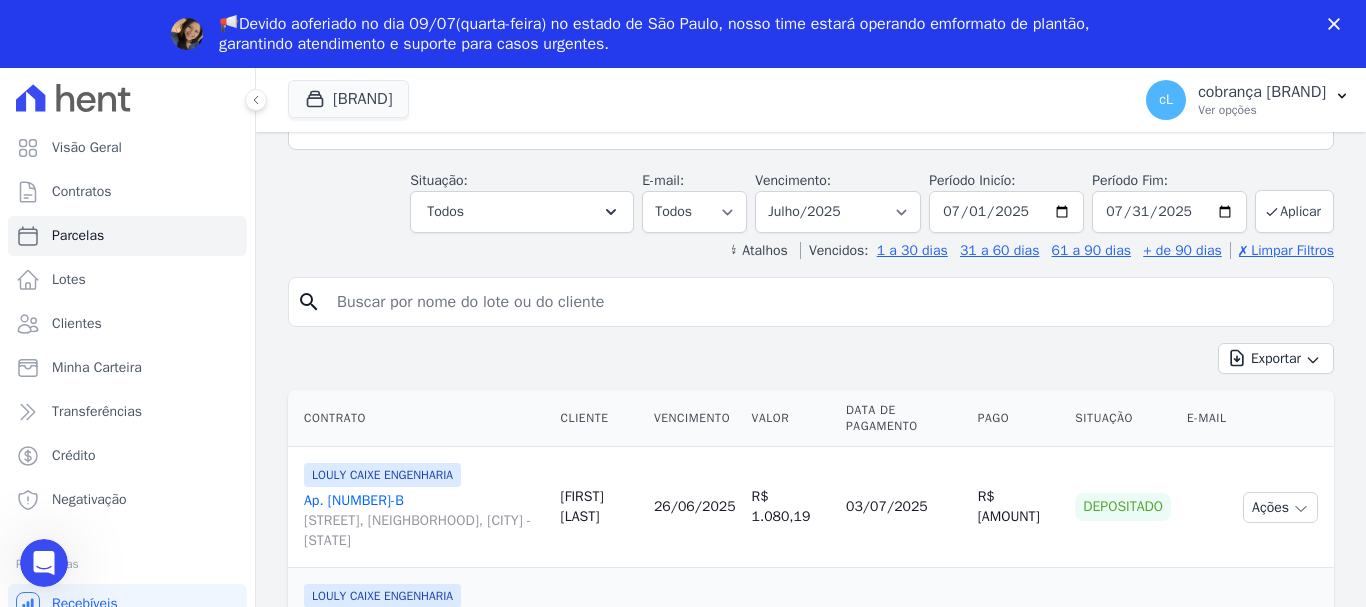 click at bounding box center (825, 302) 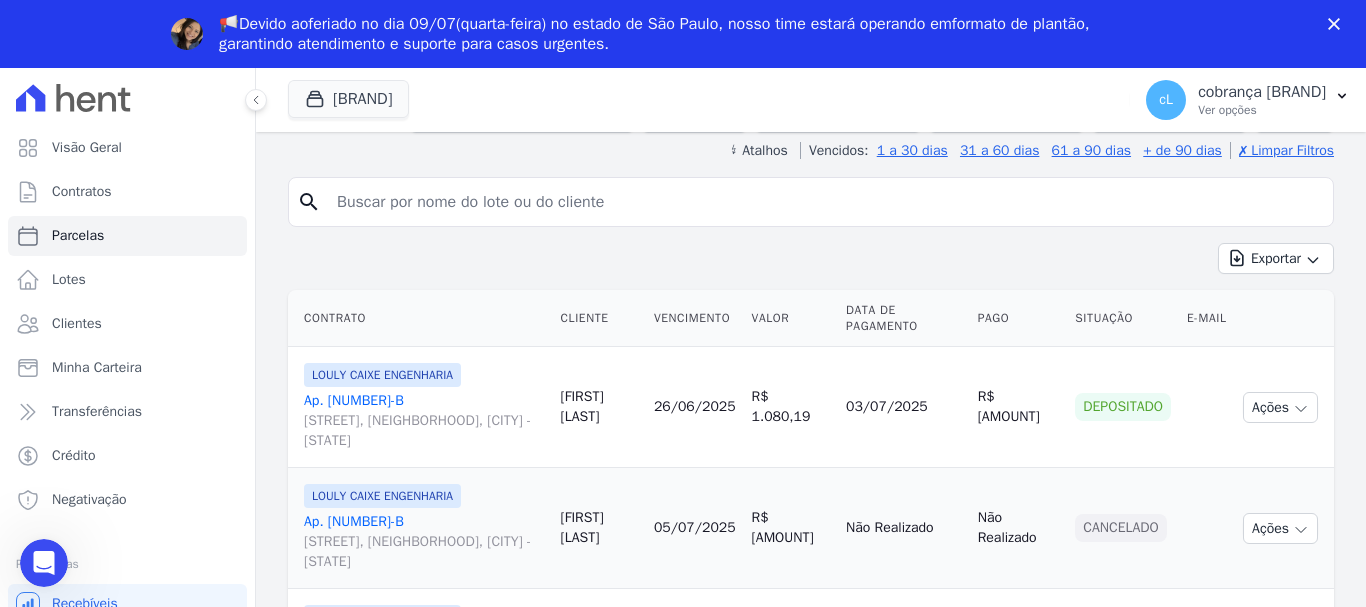 scroll, scrollTop: 464, scrollLeft: 0, axis: vertical 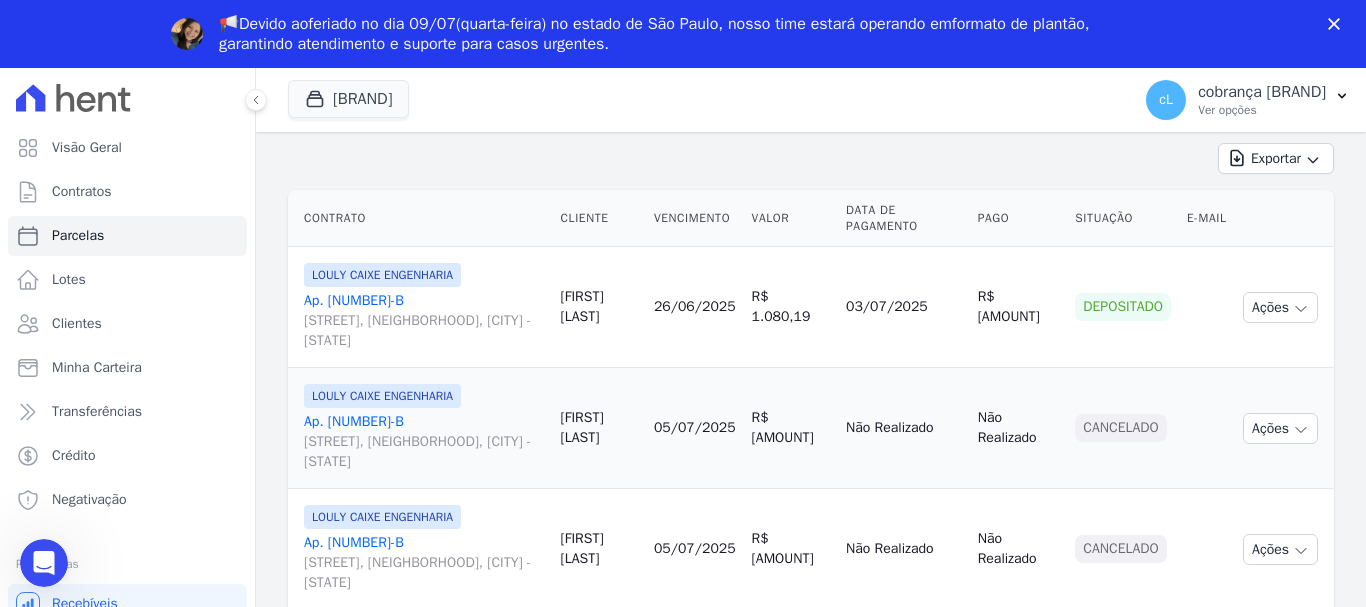 click on "Cancelado" at bounding box center [1121, 428] 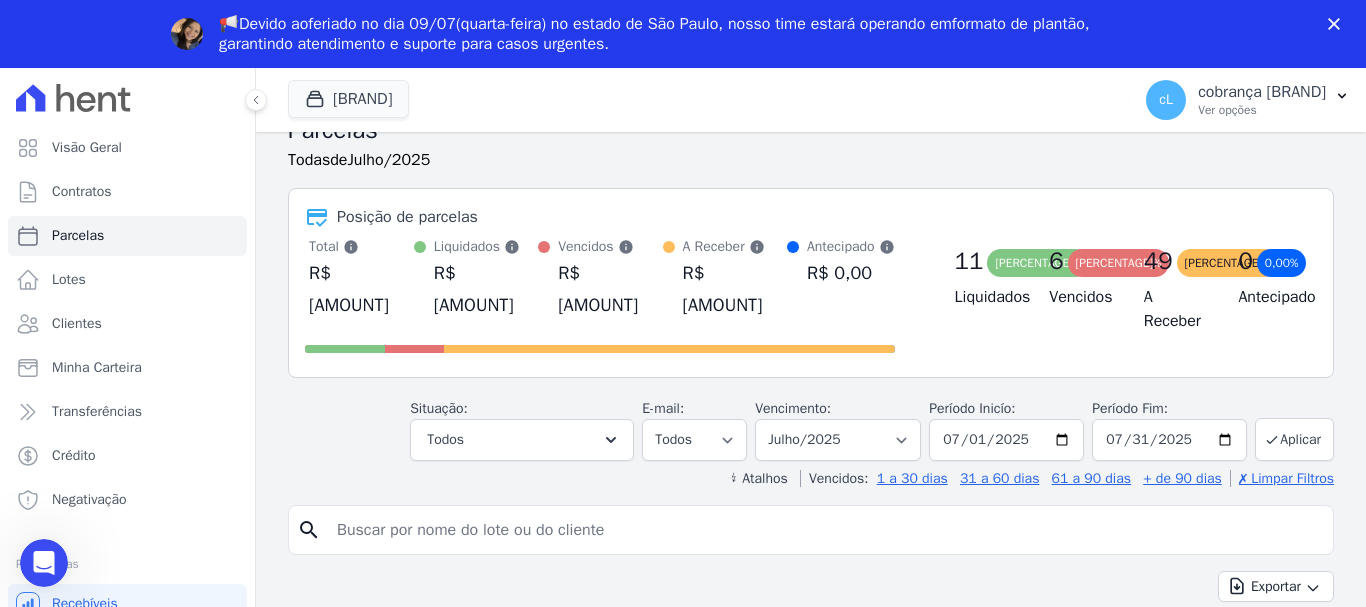 scroll, scrollTop: 100, scrollLeft: 0, axis: vertical 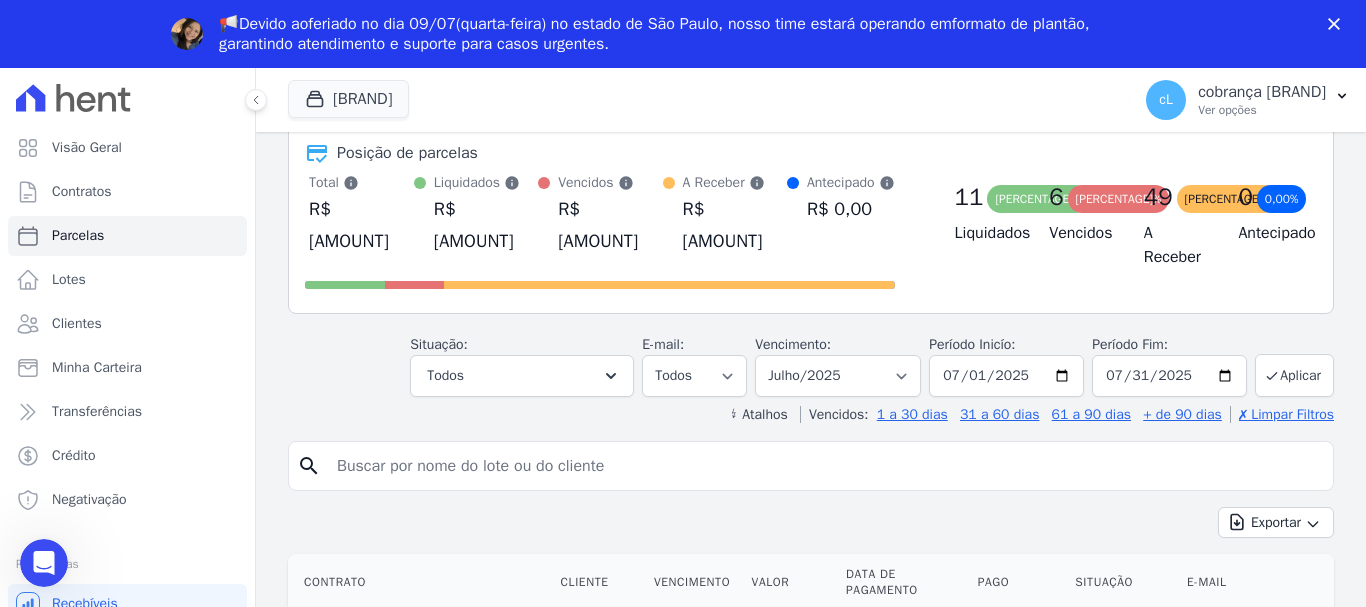 click at bounding box center [825, 466] 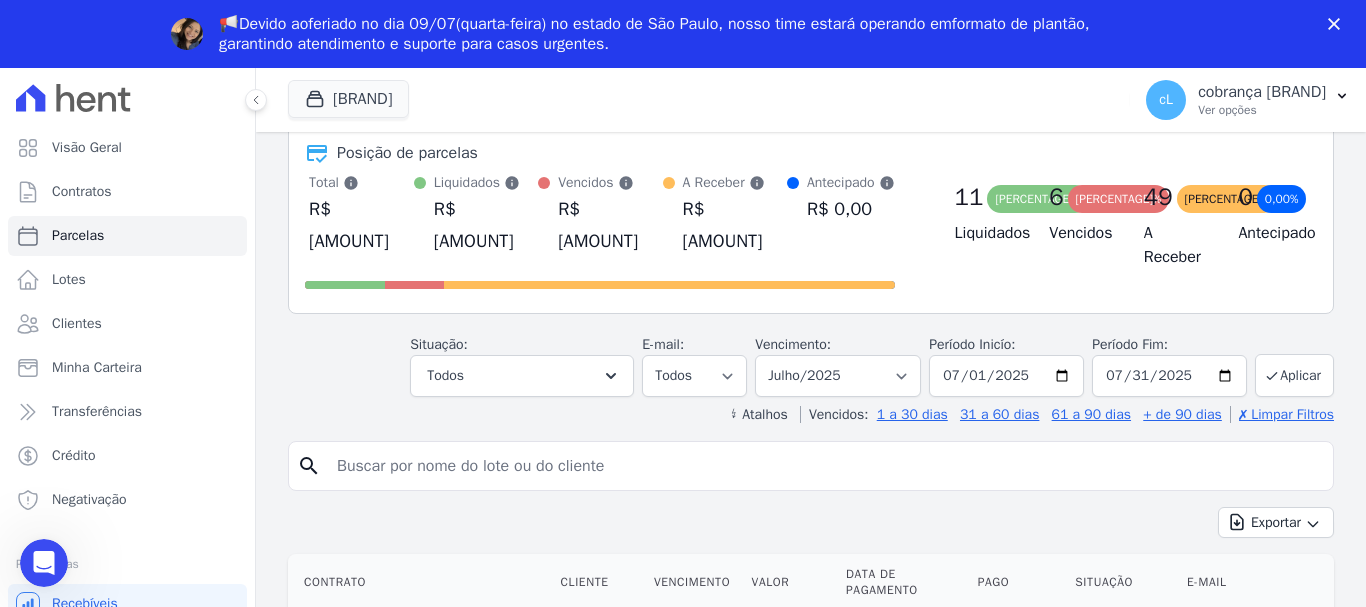 click at bounding box center [825, 466] 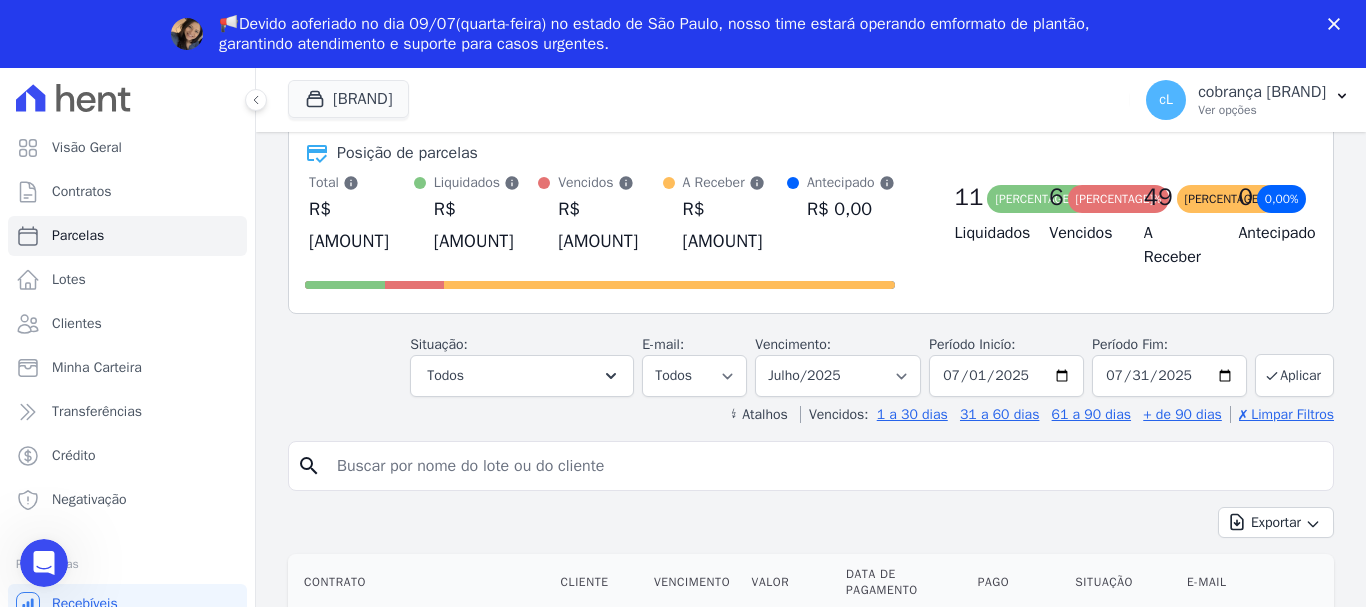 paste on "[FIRST] [LAST]" 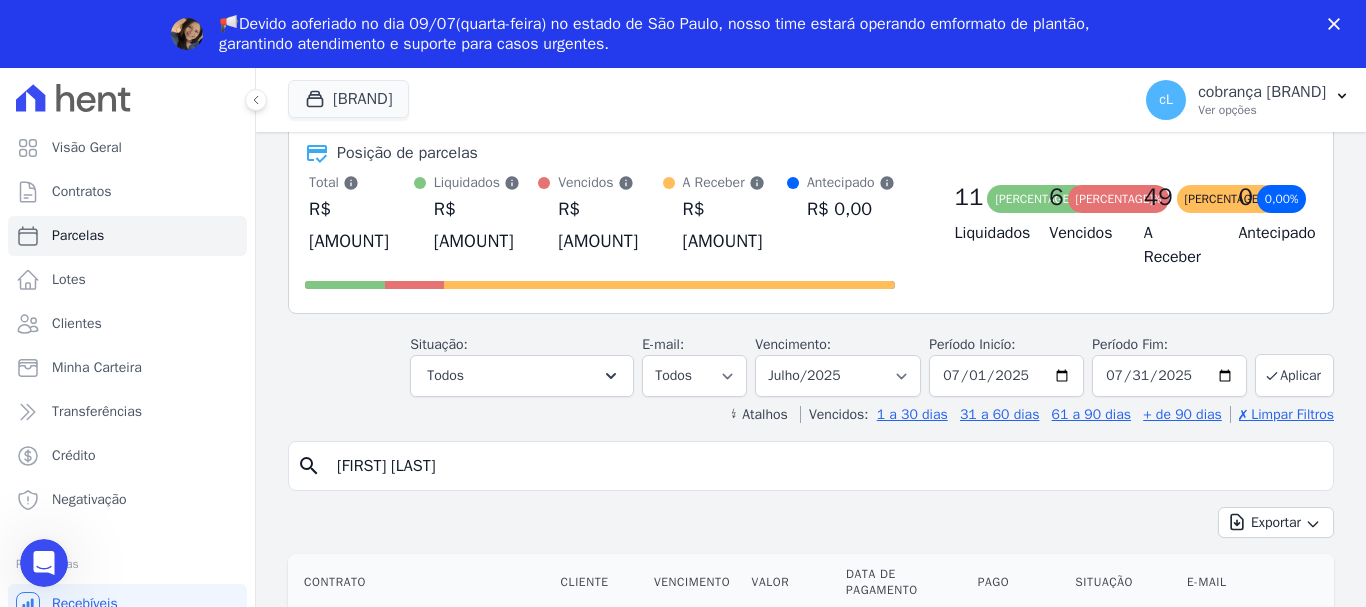 type on "[FIRST] [LAST]" 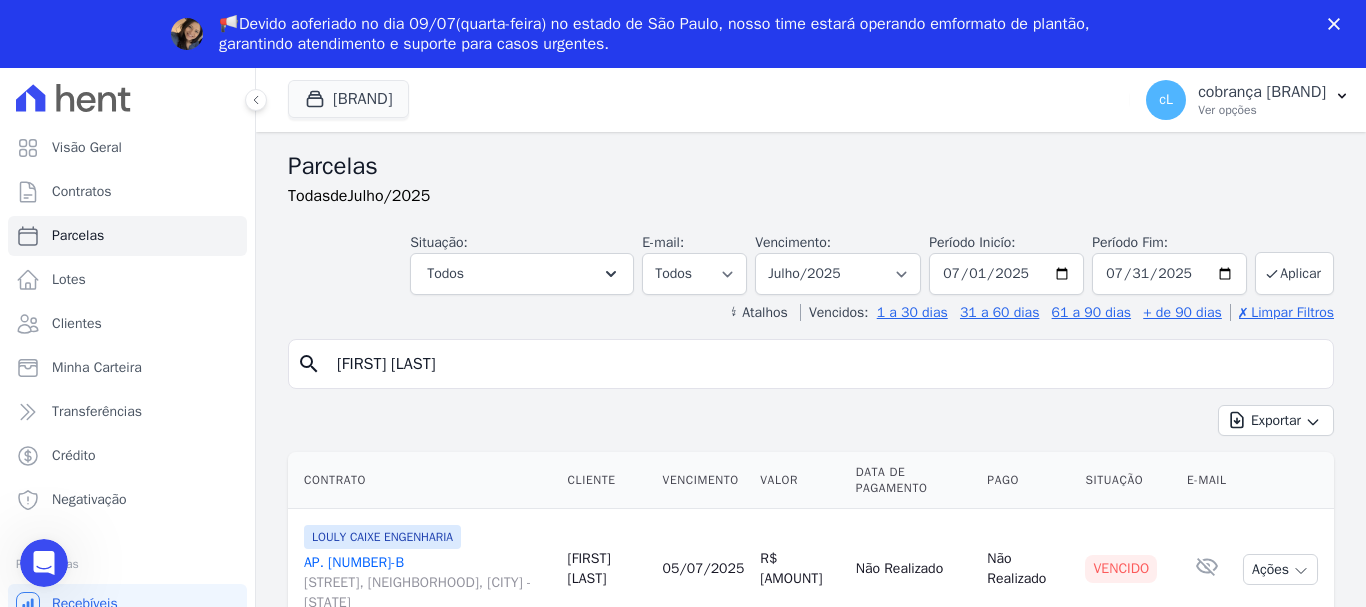 scroll, scrollTop: 0, scrollLeft: 0, axis: both 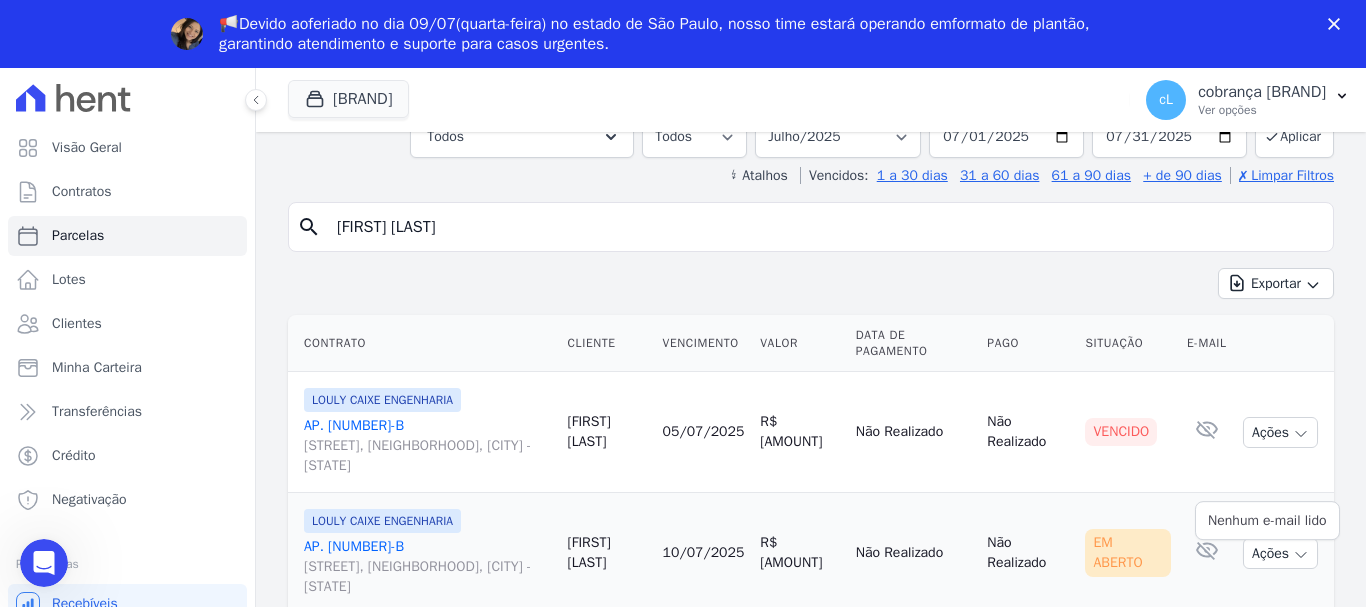 click at bounding box center (1207, 551) 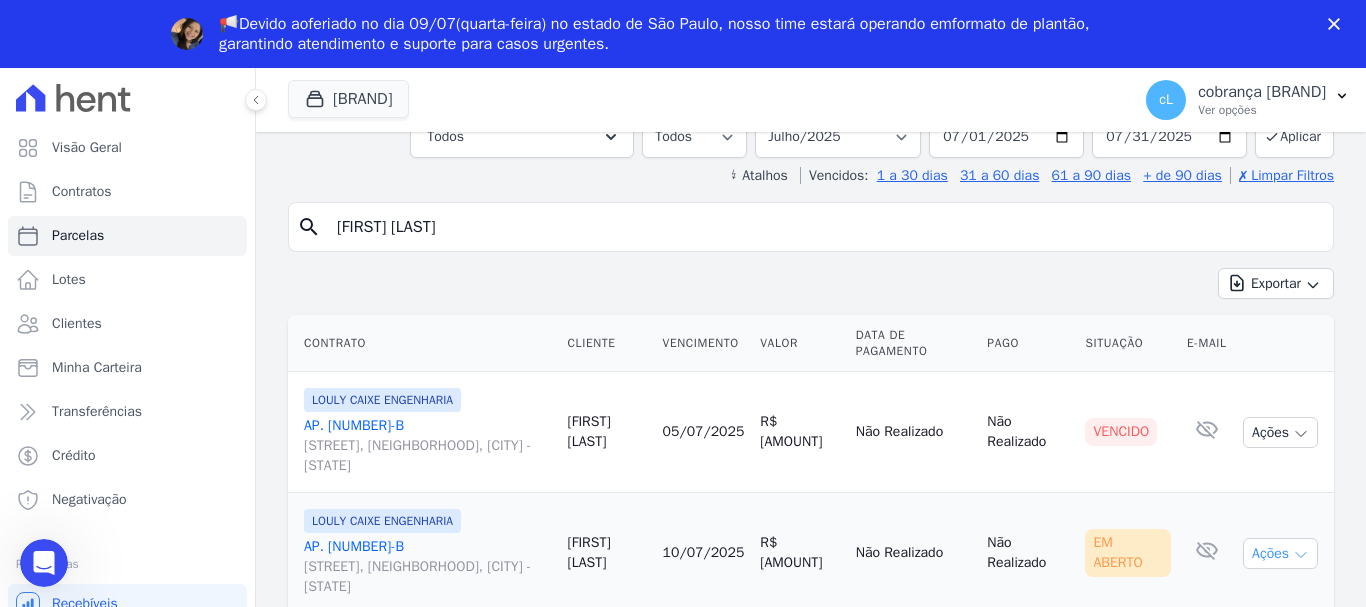 click at bounding box center (1301, 555) 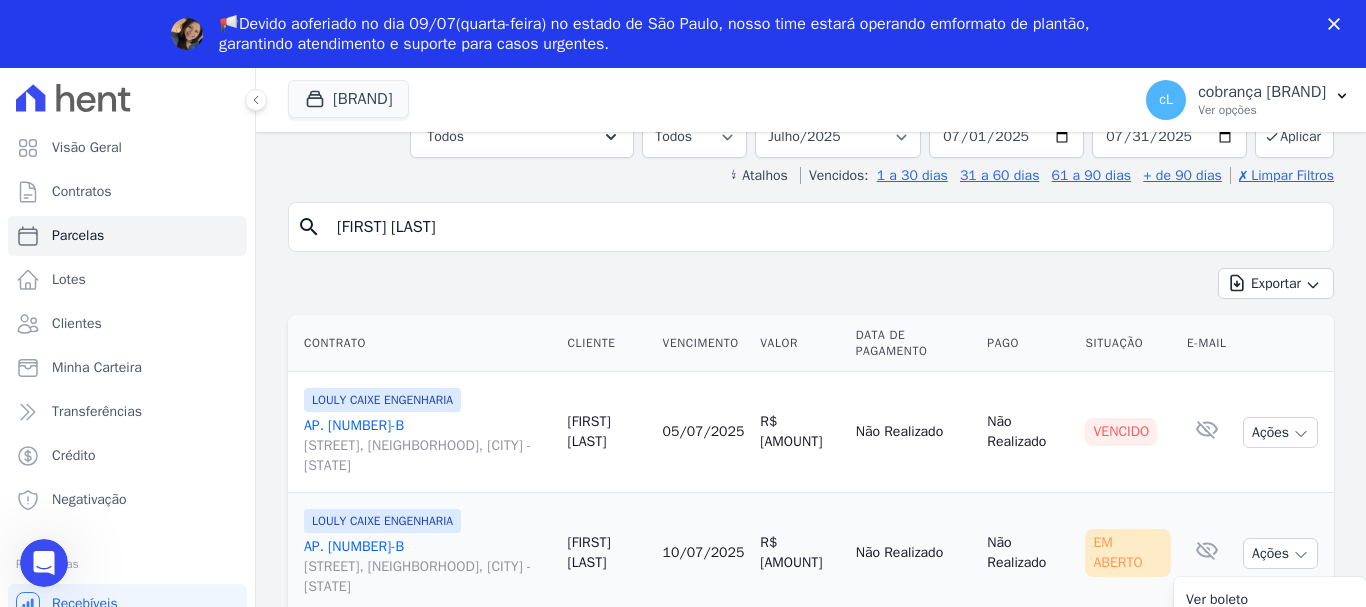 scroll, scrollTop: 232, scrollLeft: 0, axis: vertical 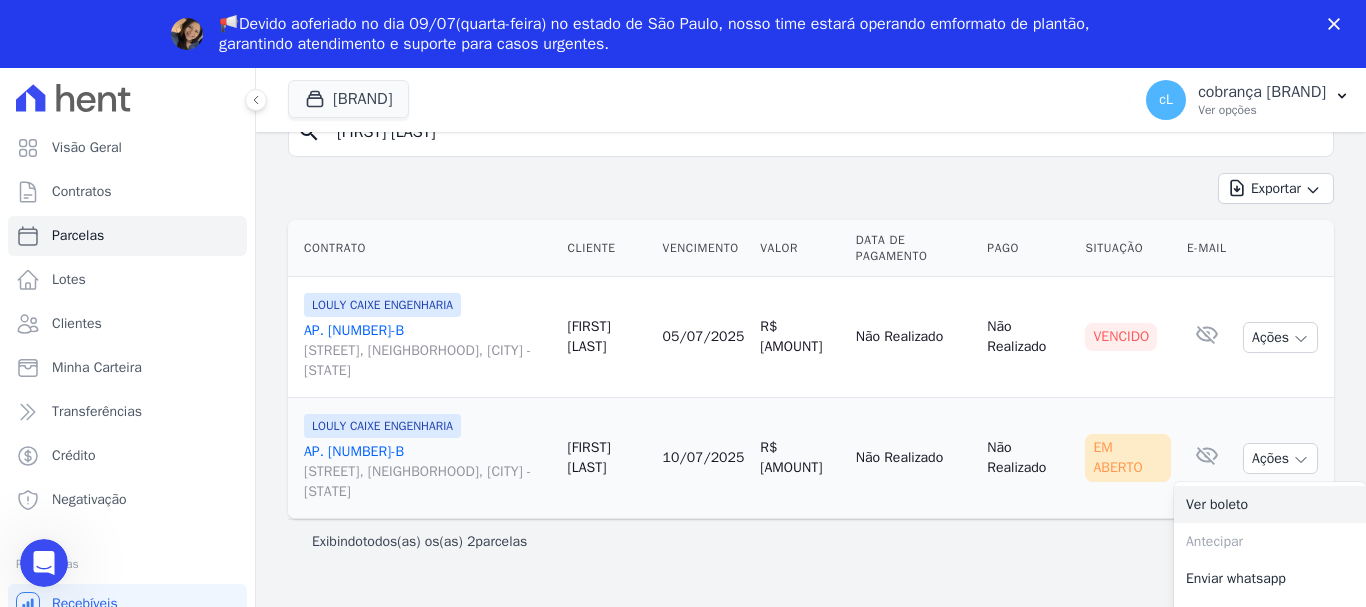 click on "Ver boleto" at bounding box center [1270, 504] 